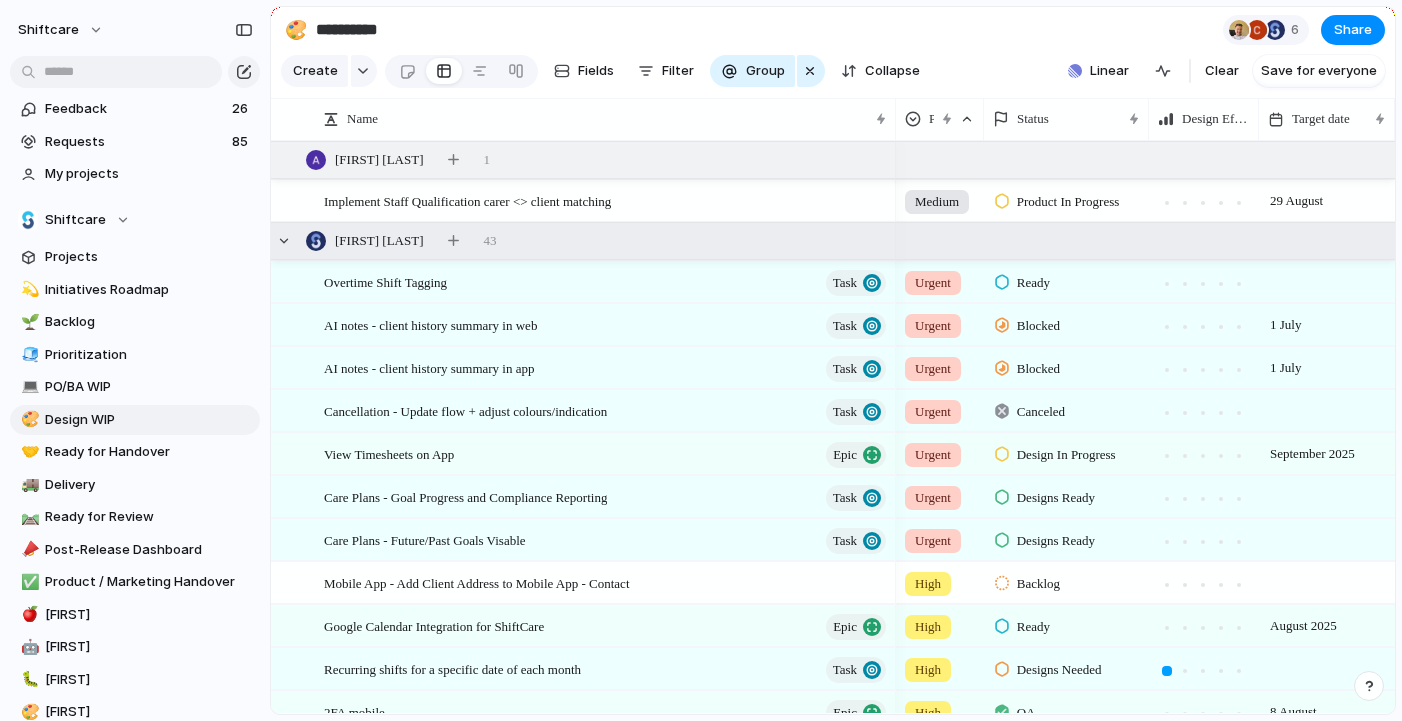 scroll, scrollTop: 0, scrollLeft: 0, axis: both 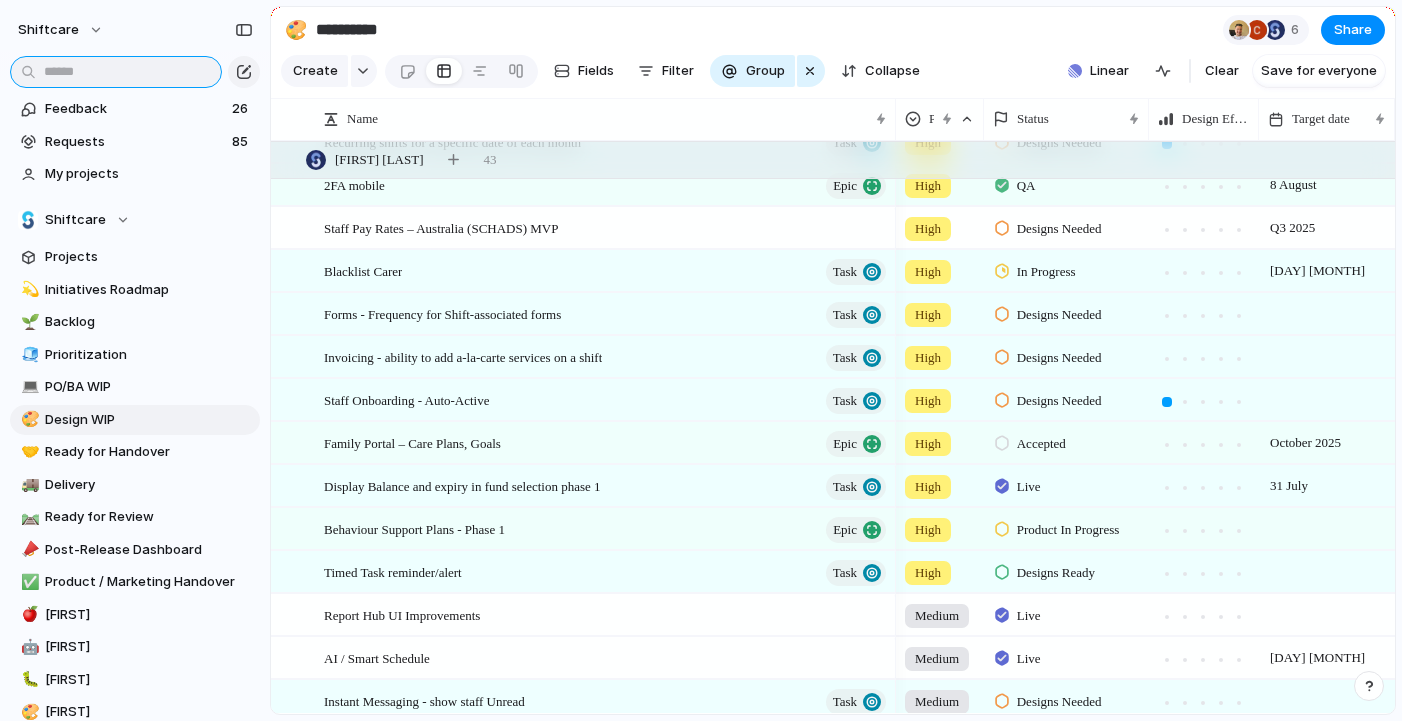 click at bounding box center (116, 72) 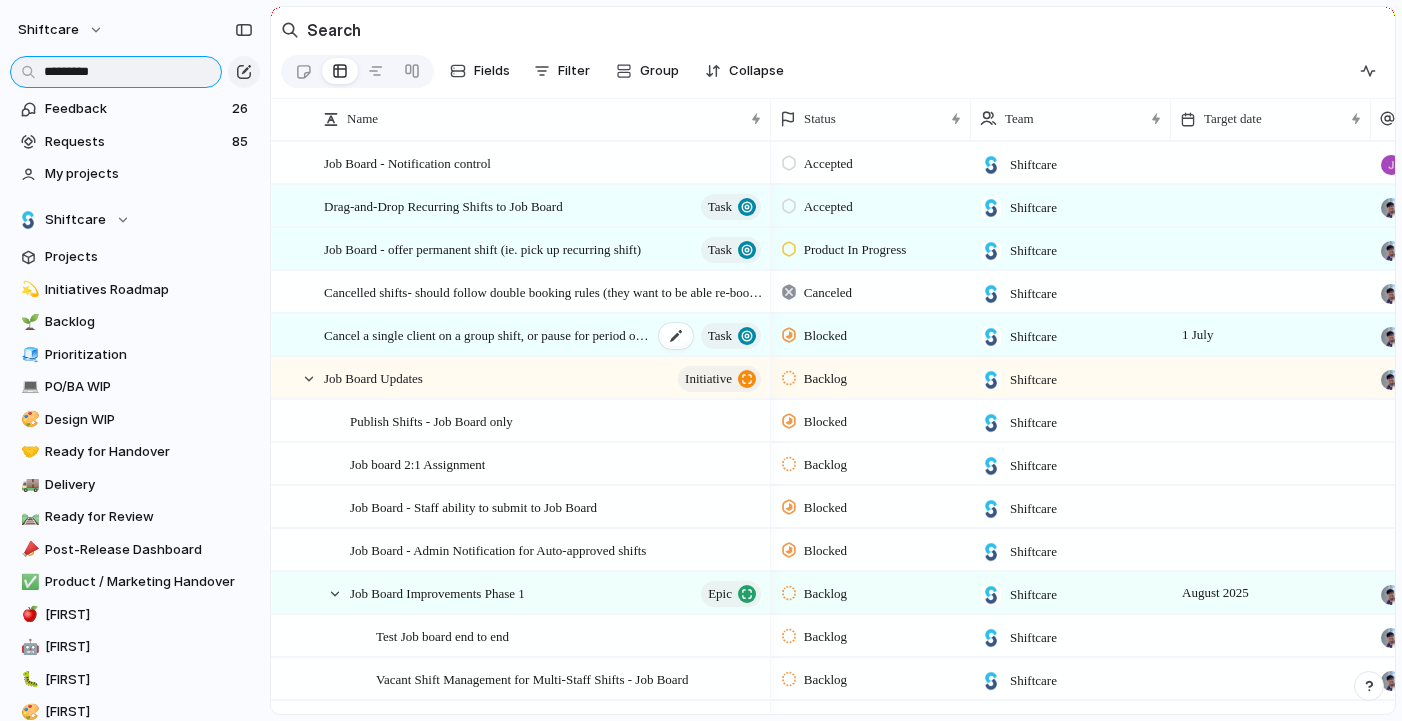scroll, scrollTop: 43, scrollLeft: 0, axis: vertical 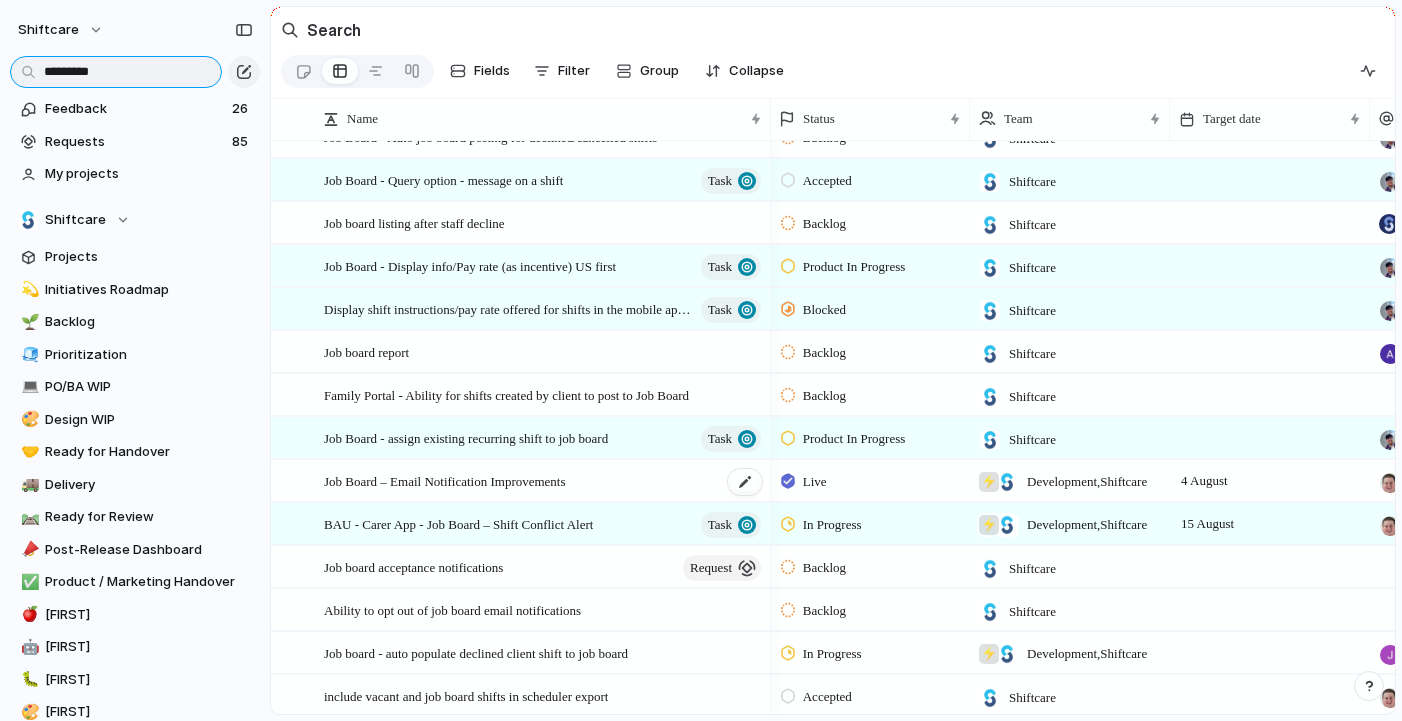 type on "*********" 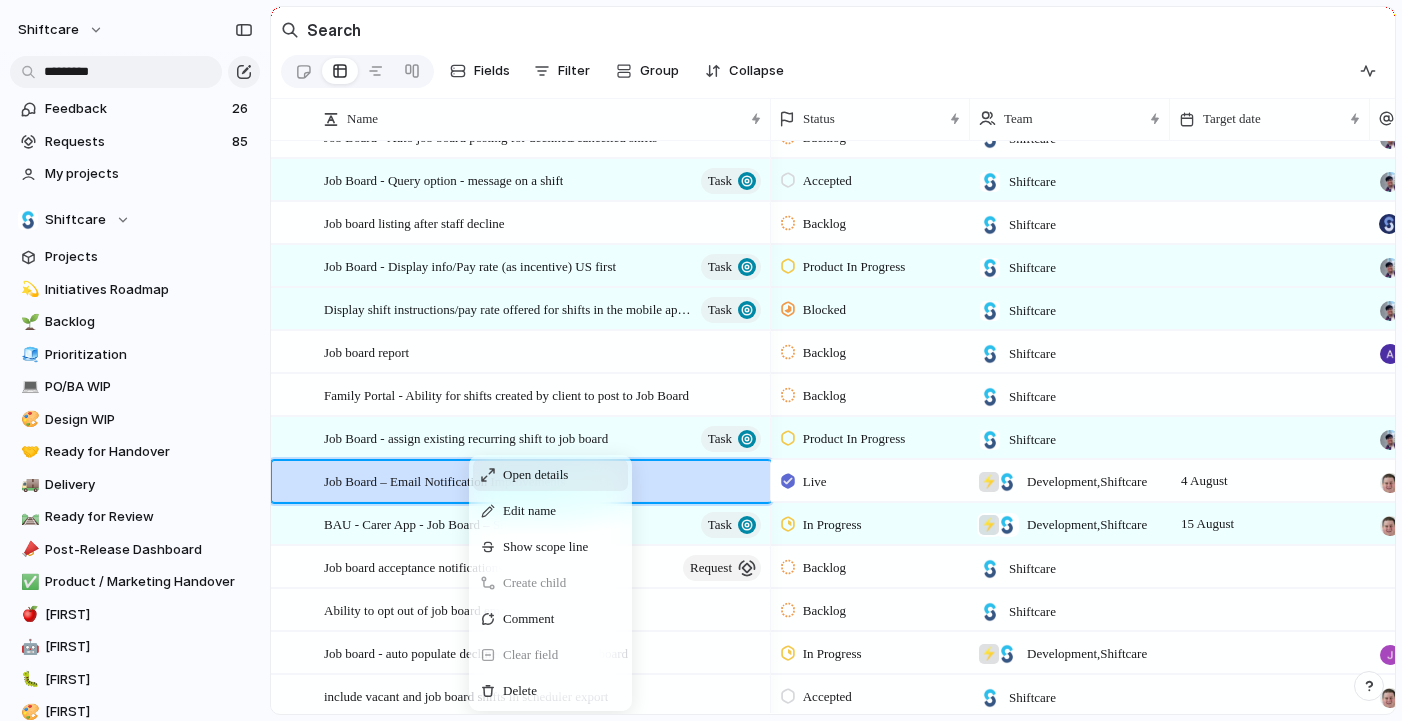 click on "Open details" at bounding box center (535, 475) 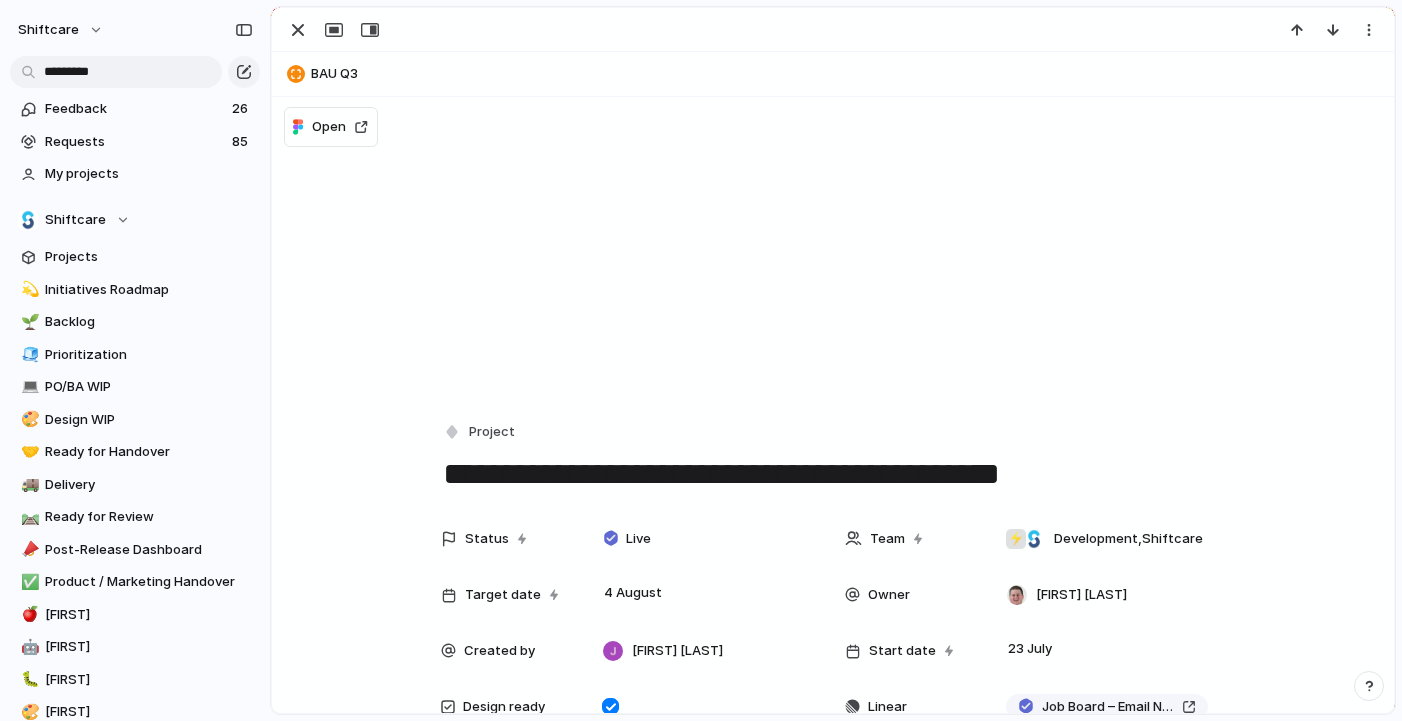 click on "**********" at bounding box center [833, 474] 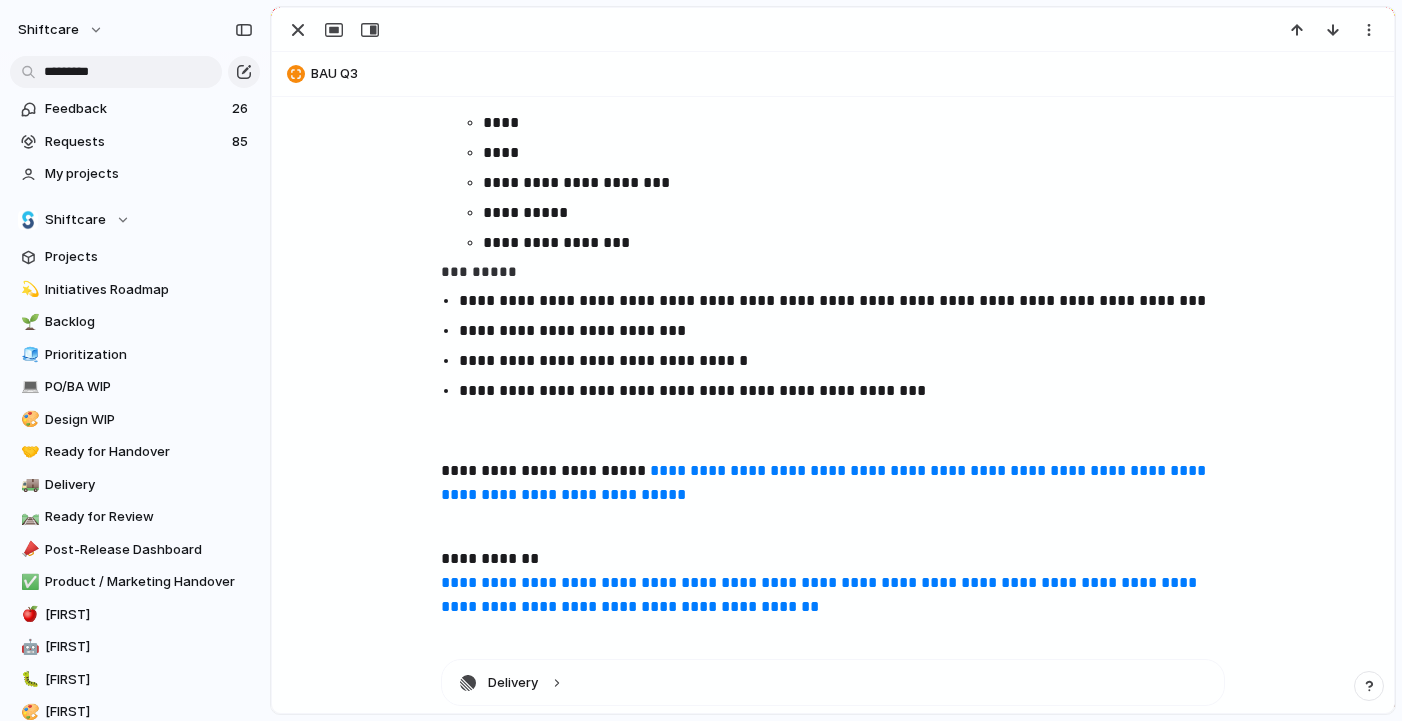 click on "**********" at bounding box center [821, 594] 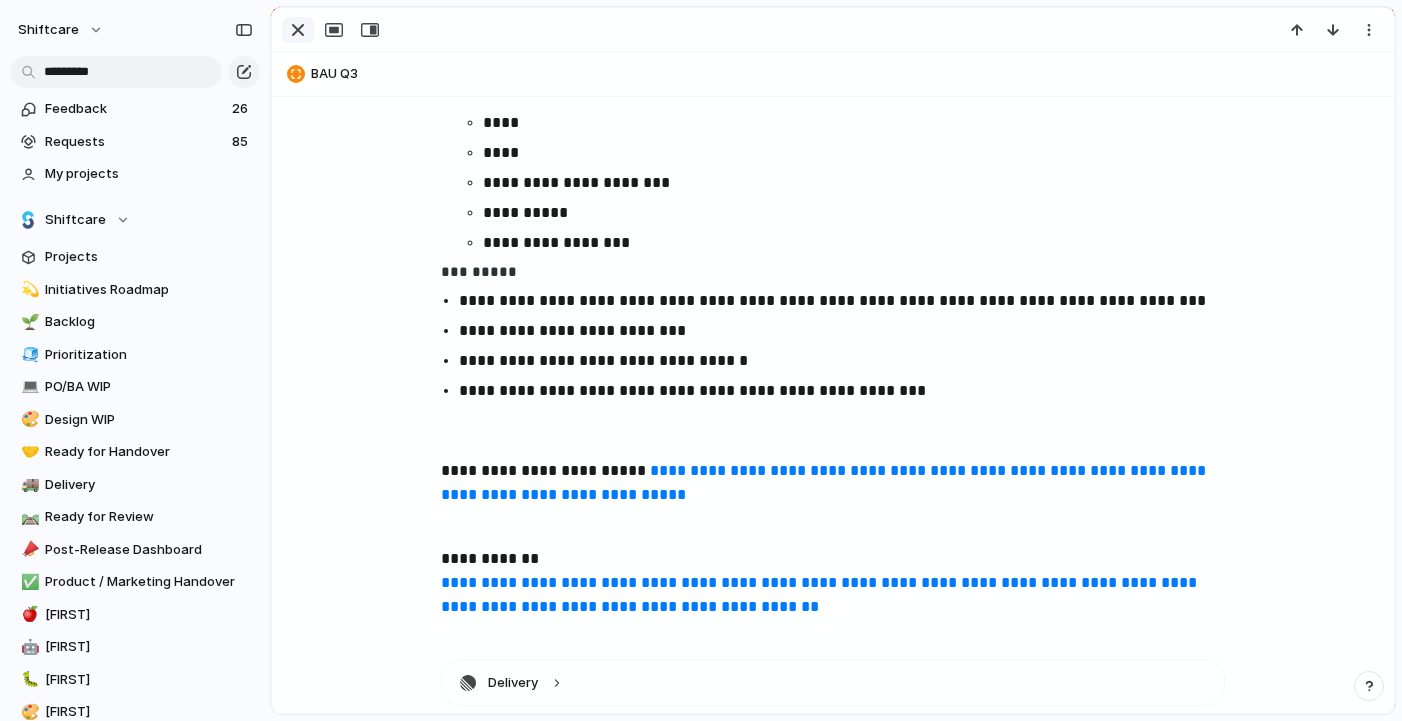 click at bounding box center (298, 30) 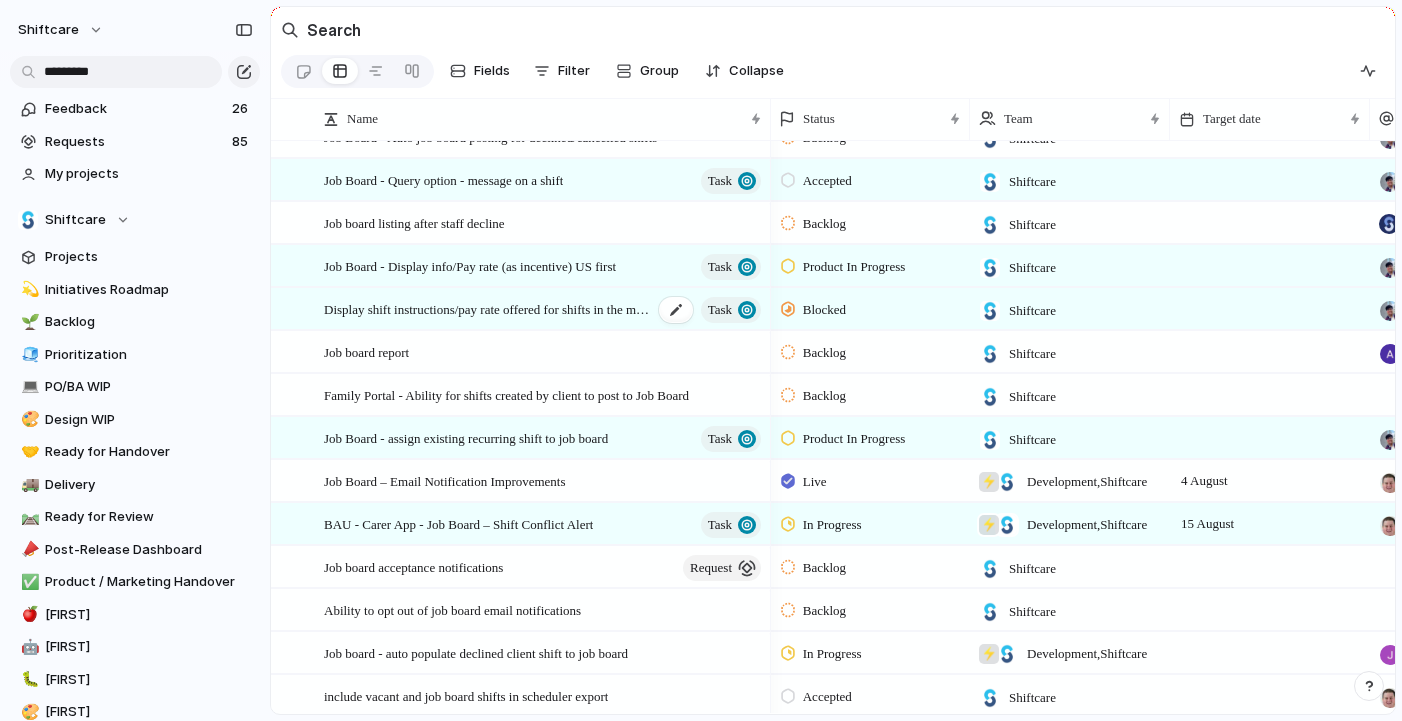 scroll, scrollTop: 945, scrollLeft: 0, axis: vertical 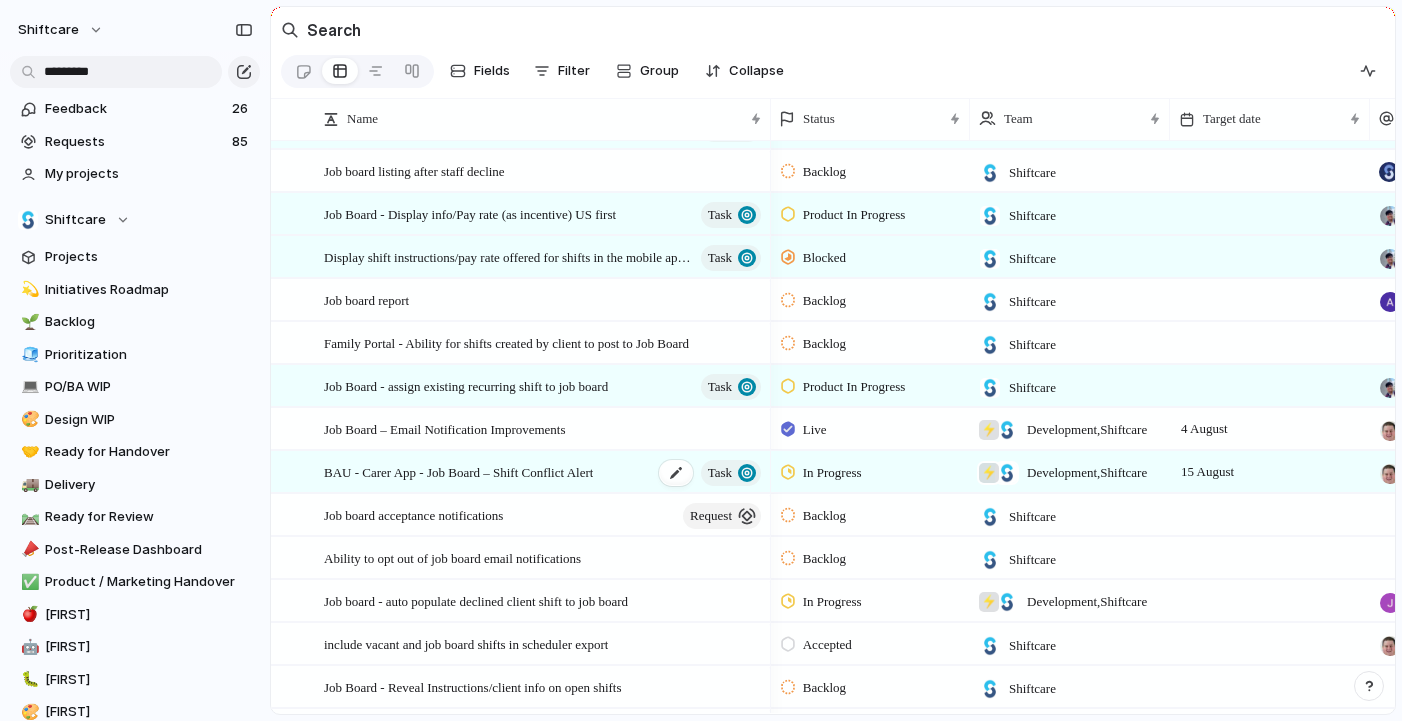 click on "BAU - Carer App - Job Board – Shift Conflict Alert" at bounding box center [458, 471] 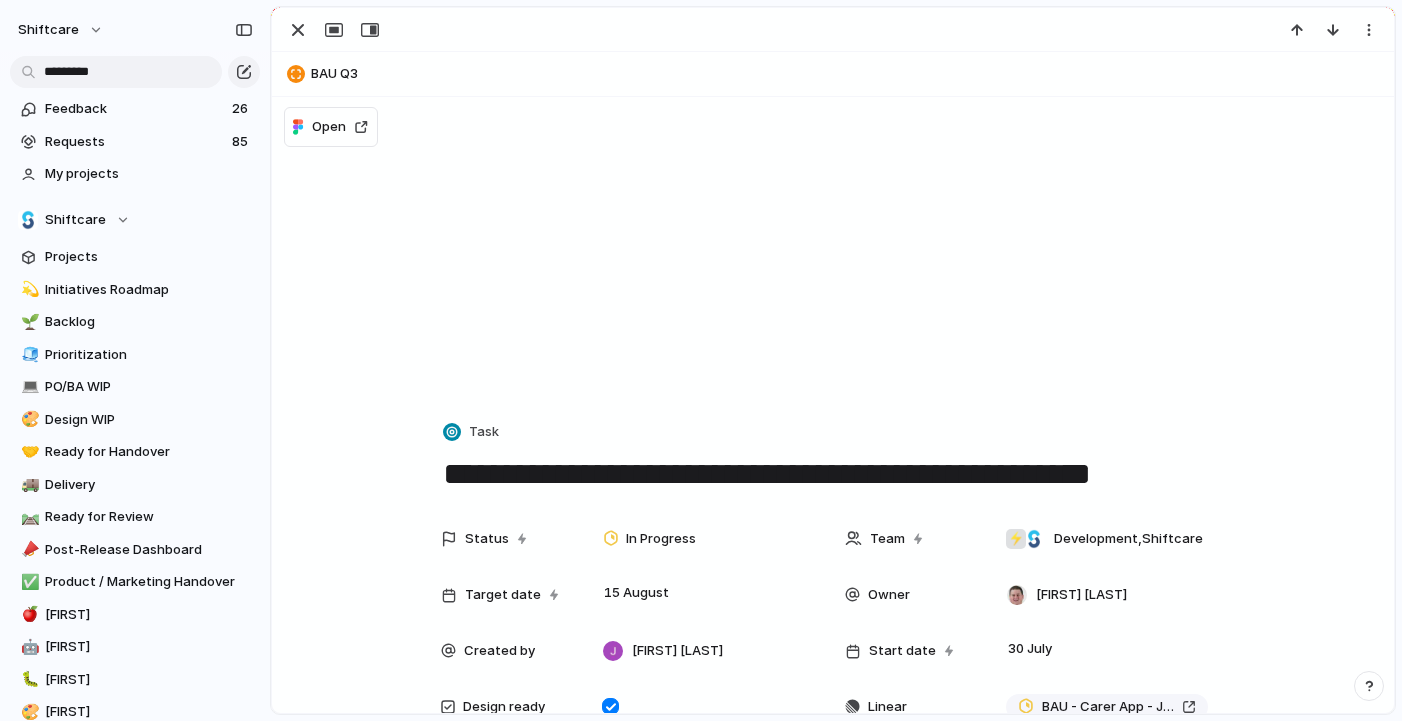 click on "**********" at bounding box center [833, 474] 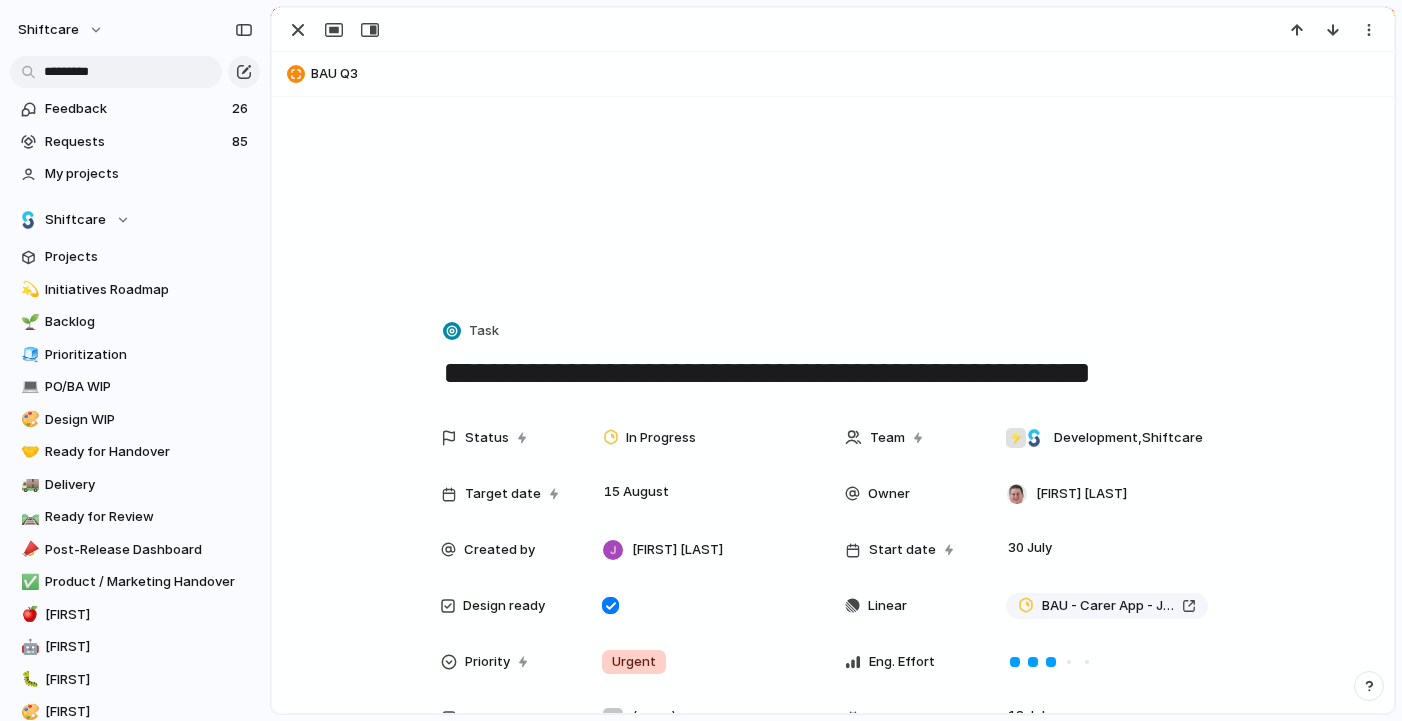 scroll, scrollTop: 85, scrollLeft: 0, axis: vertical 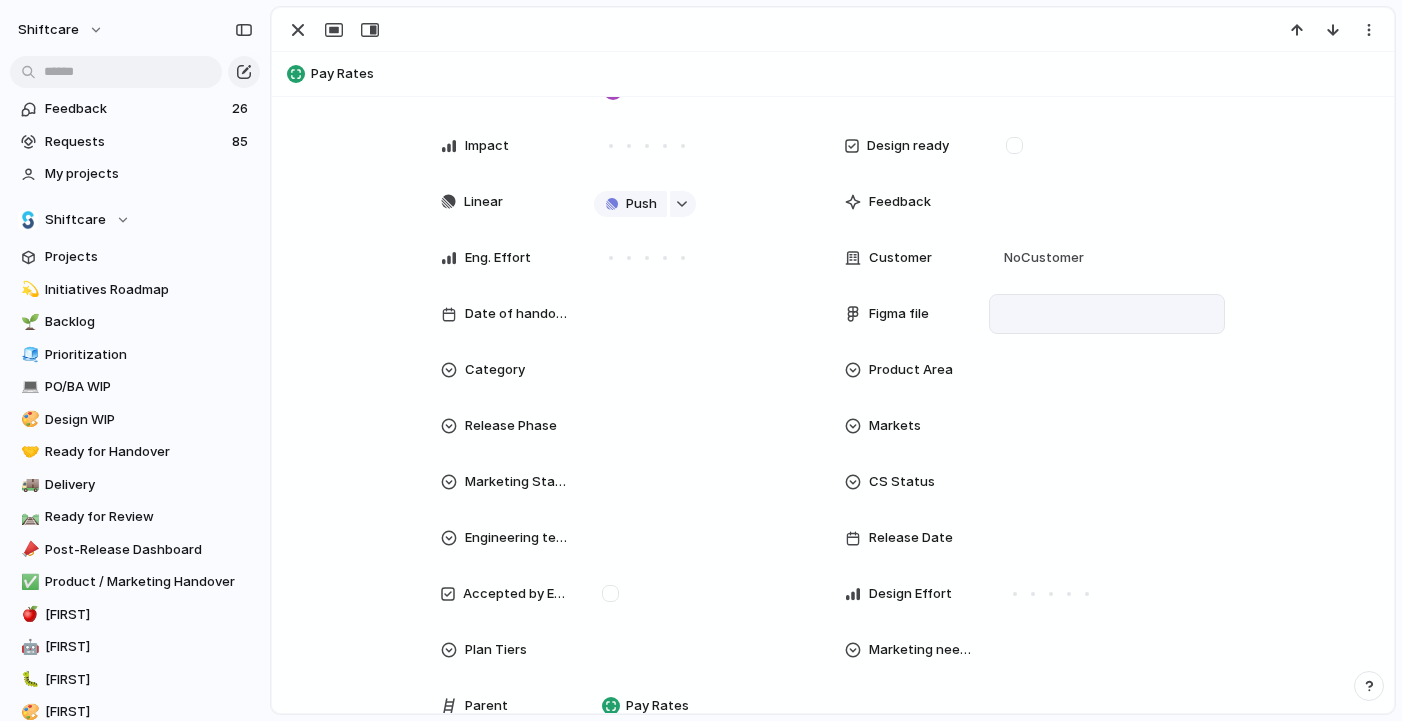 click at bounding box center [1107, 314] 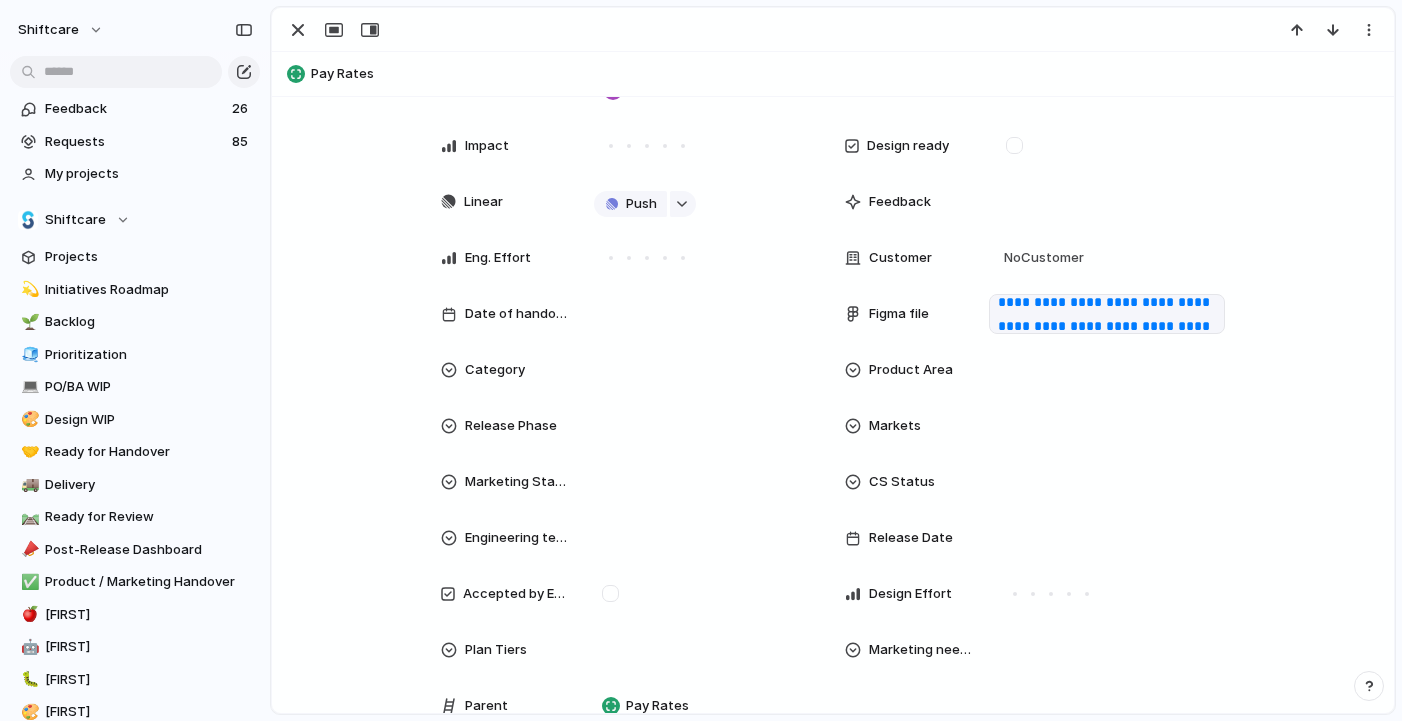 scroll, scrollTop: 43, scrollLeft: 0, axis: vertical 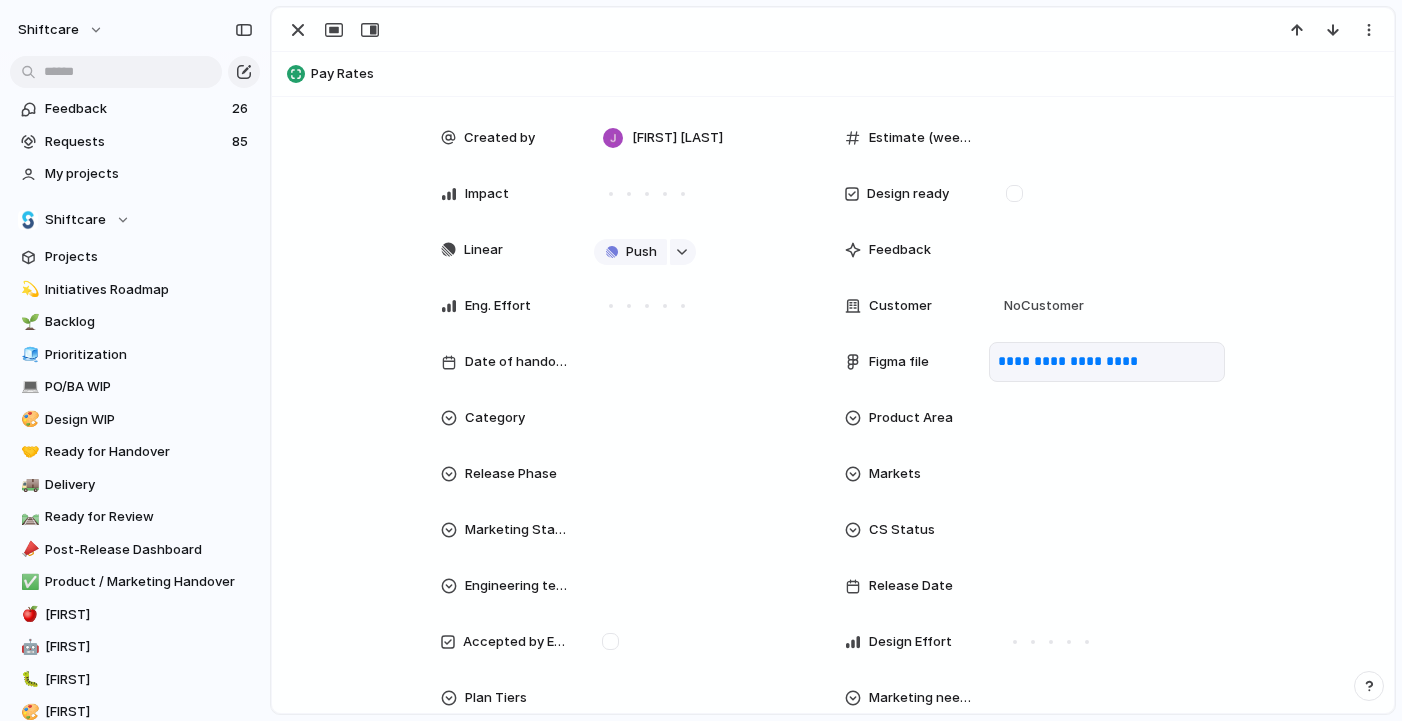 click on "**********" at bounding box center [833, 296] 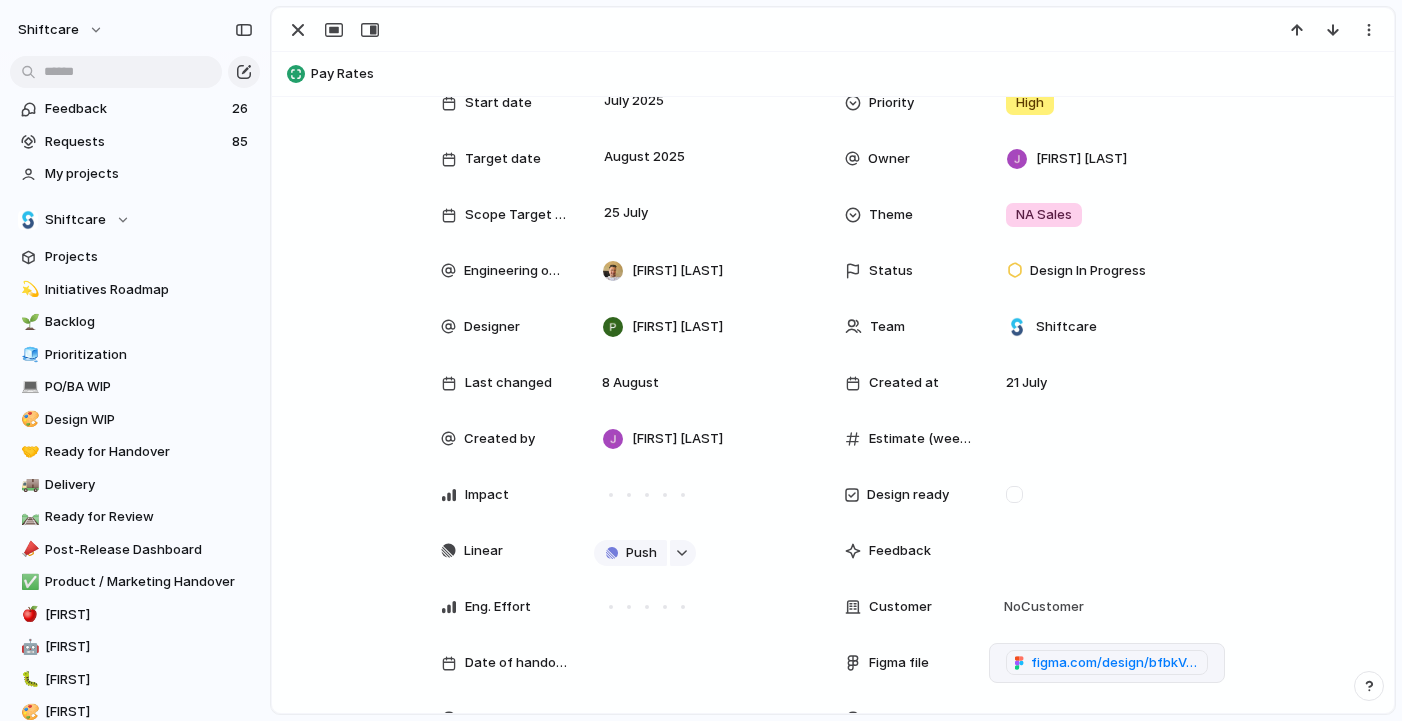scroll, scrollTop: 0, scrollLeft: 0, axis: both 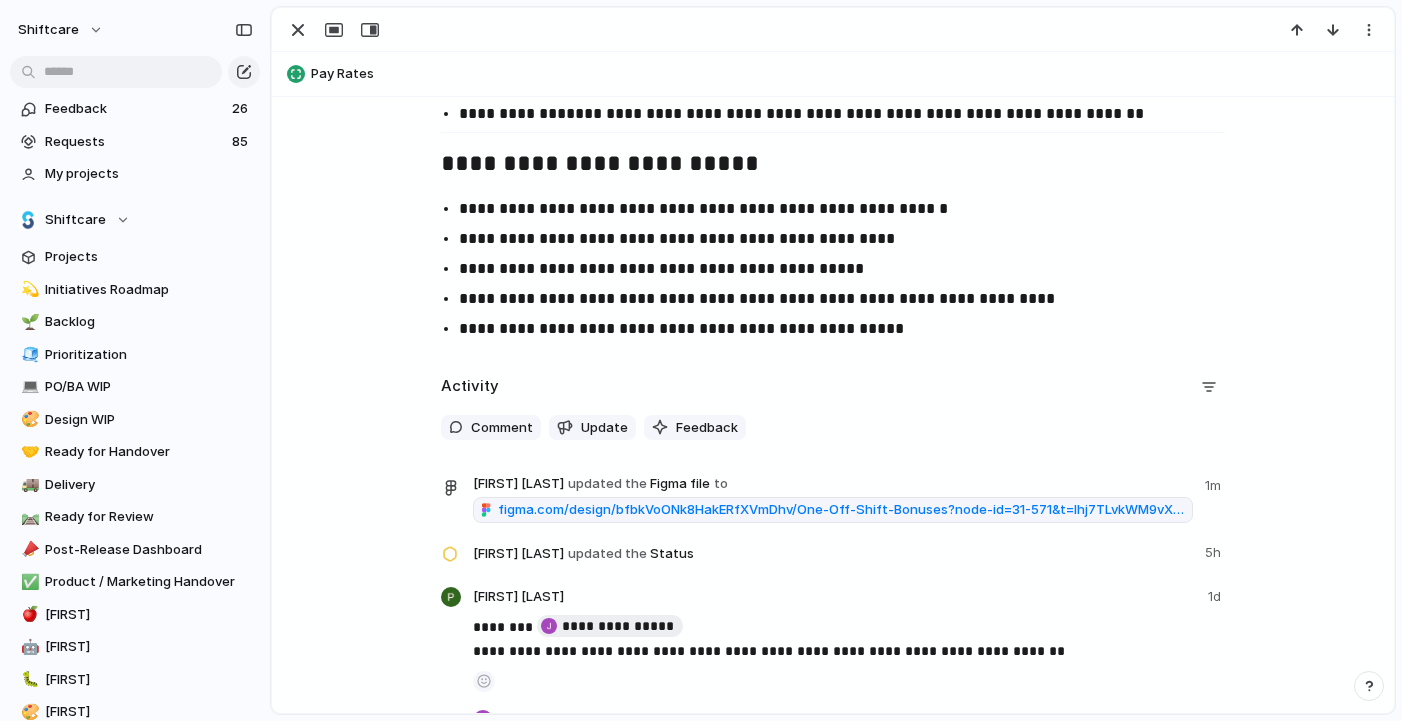 click on "**********" at bounding box center [833, -1132] 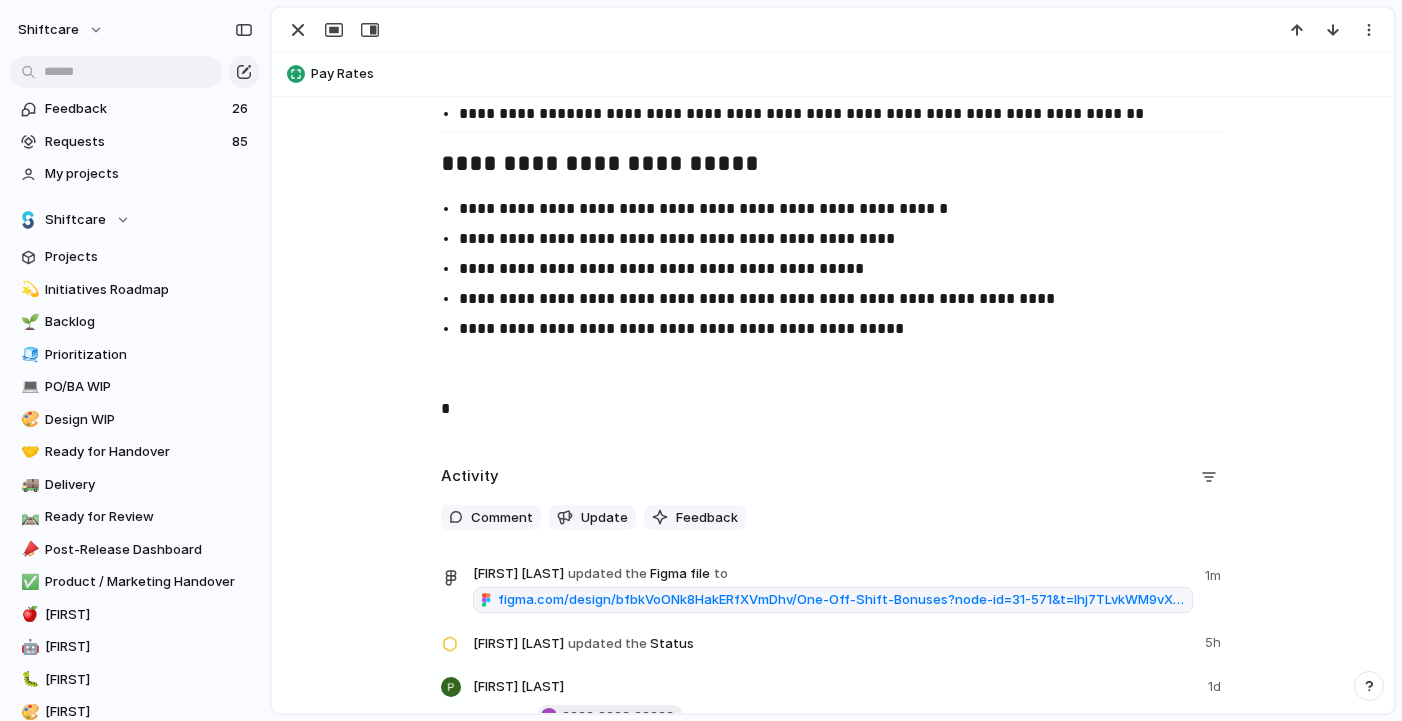 type 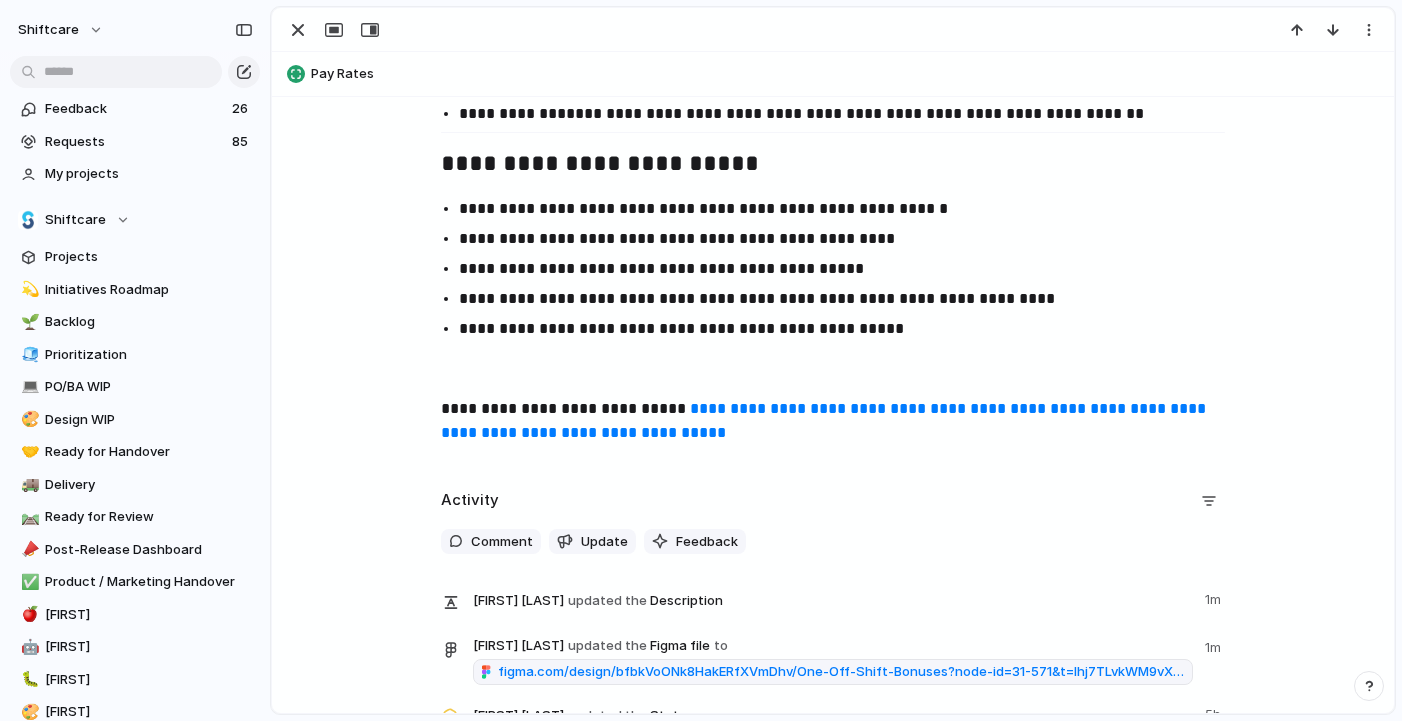 click at bounding box center [833, 369] 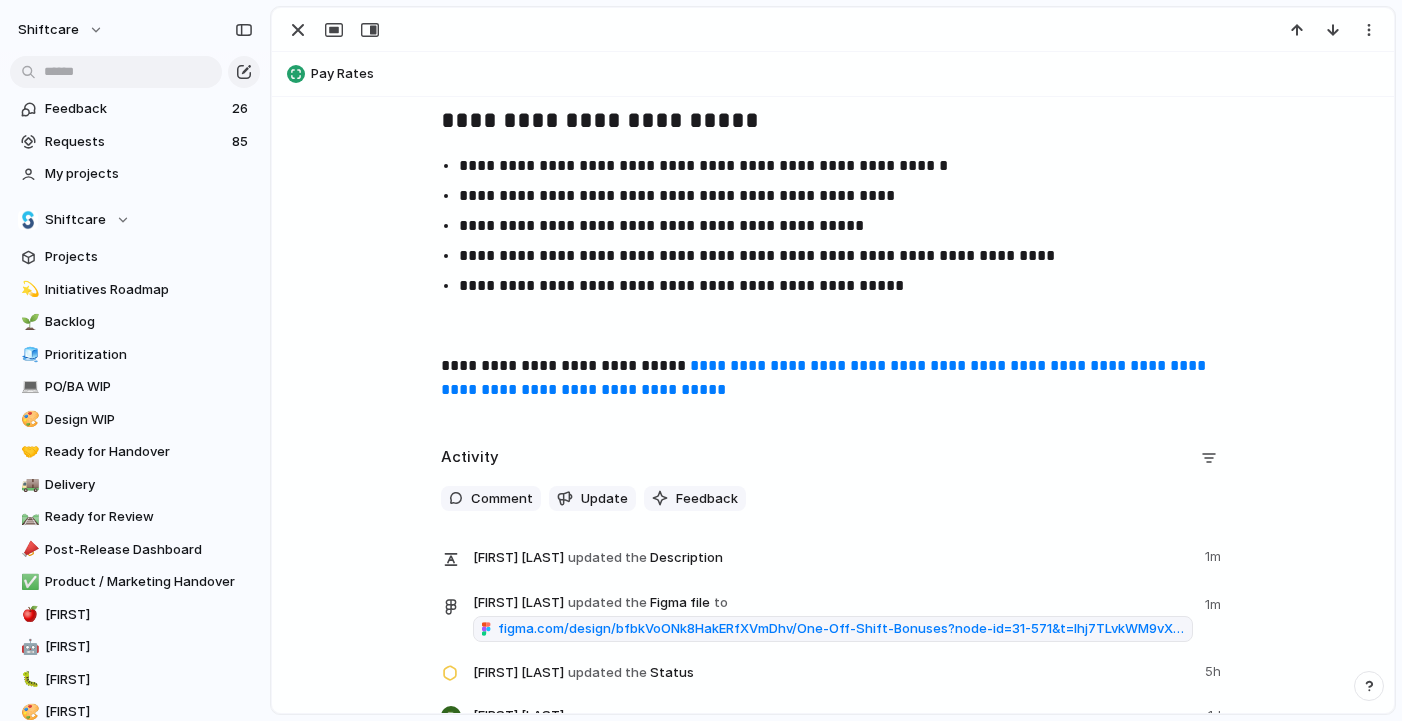 scroll, scrollTop: 4214, scrollLeft: 0, axis: vertical 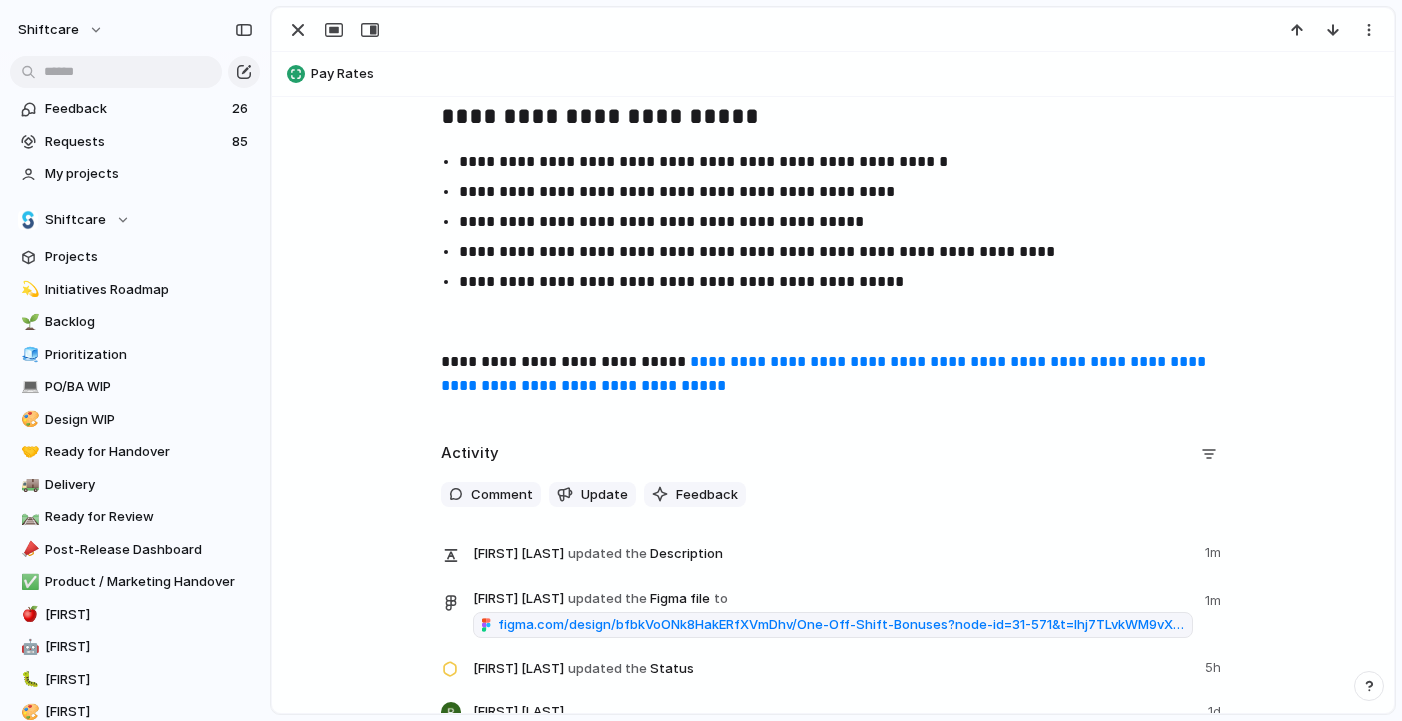 click on "**********" at bounding box center (833, -1098) 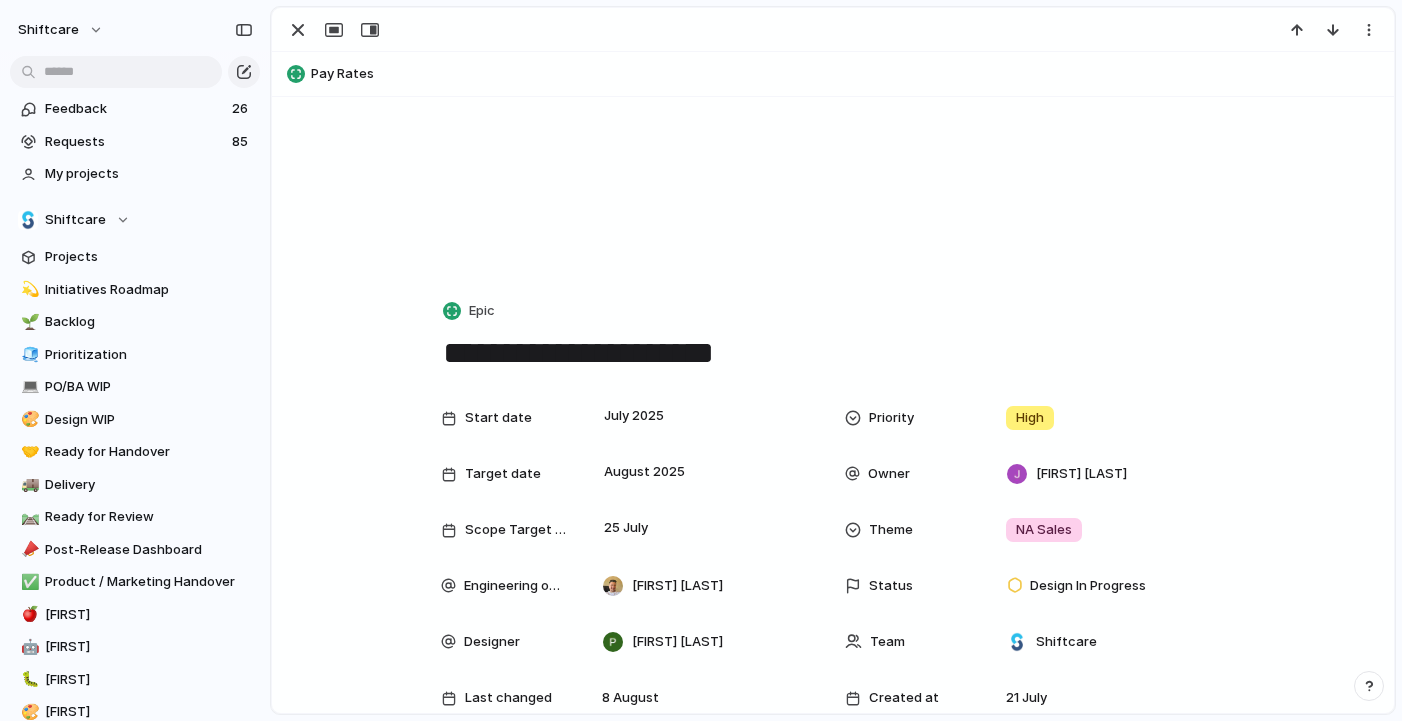 scroll, scrollTop: 0, scrollLeft: 0, axis: both 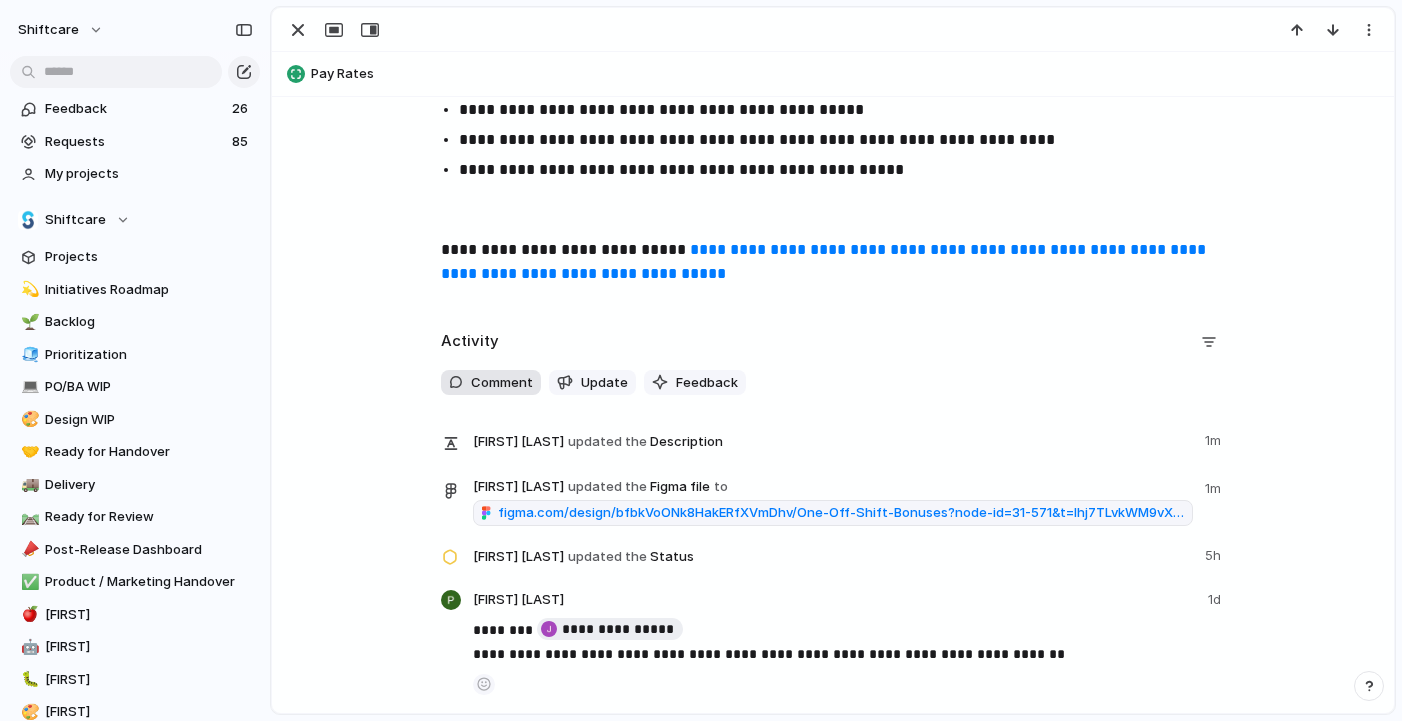 click on "Comment" at bounding box center [502, 383] 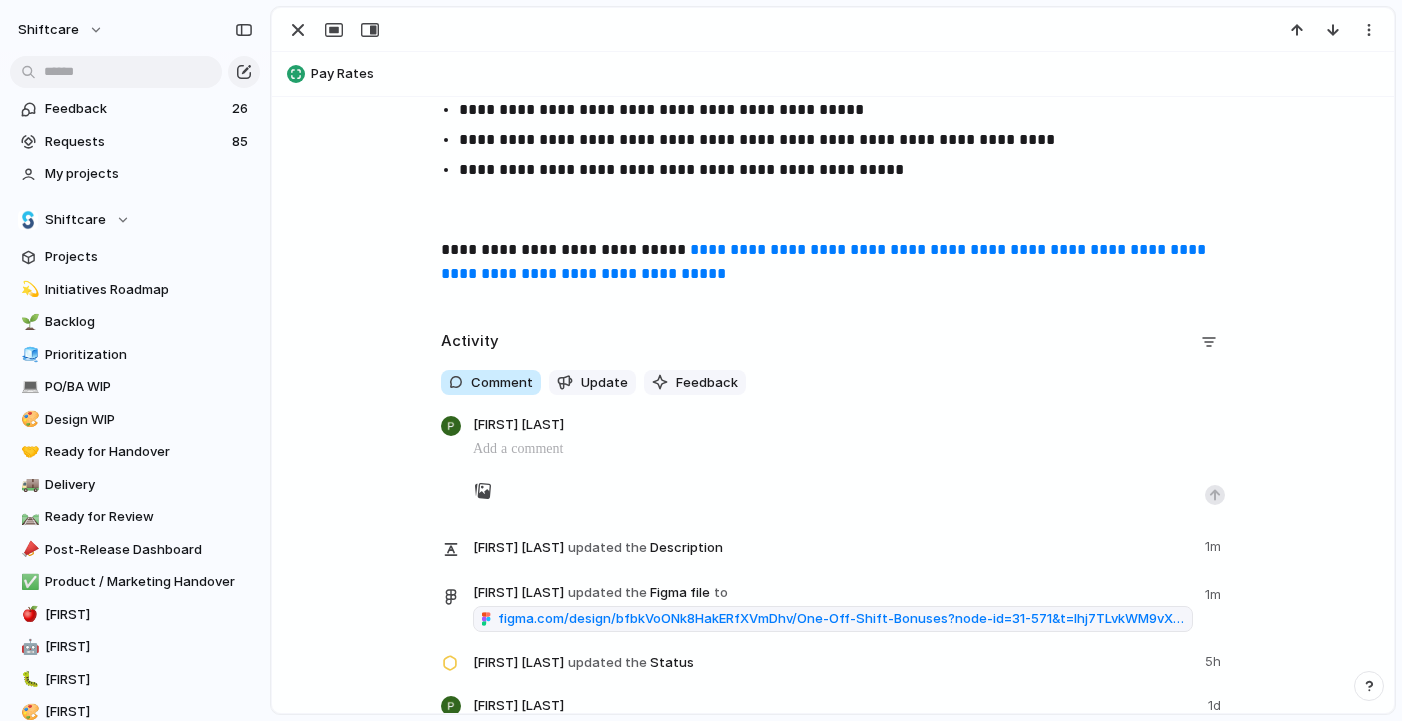 scroll, scrollTop: 4348, scrollLeft: 0, axis: vertical 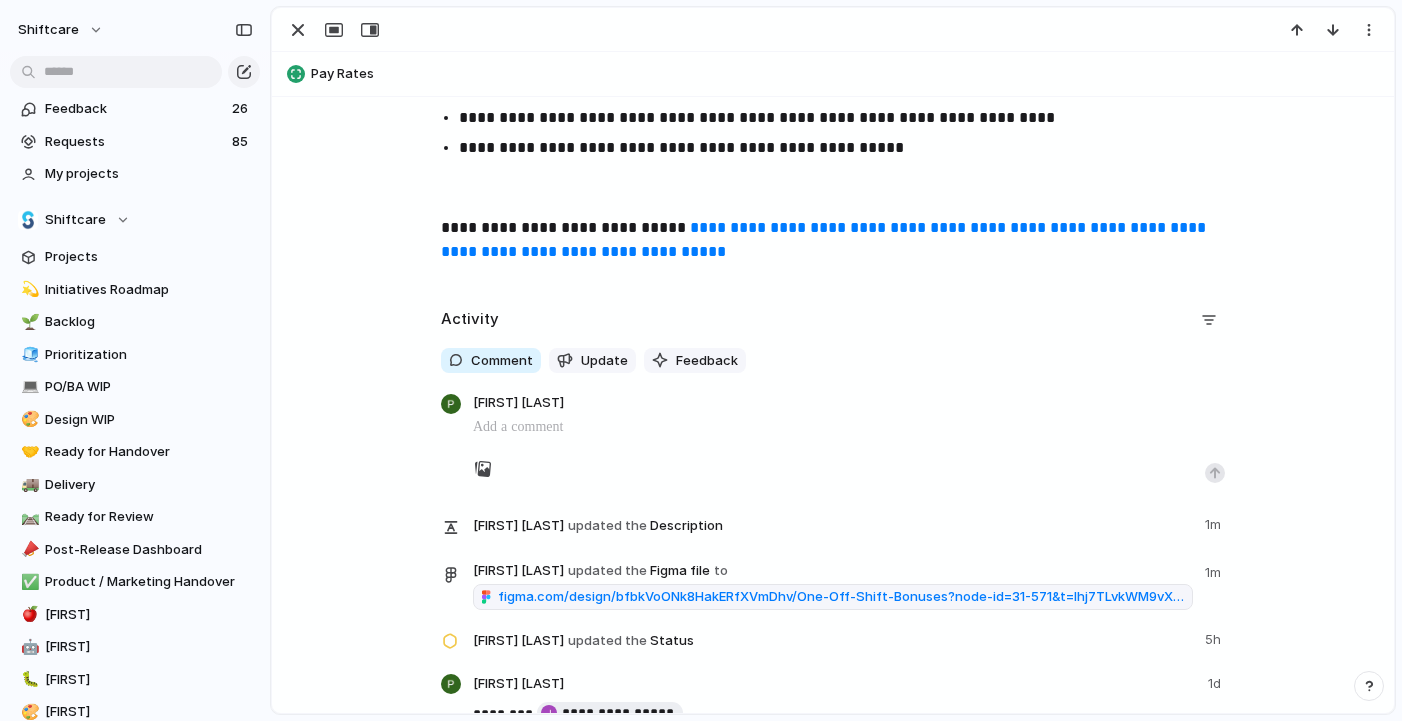 type 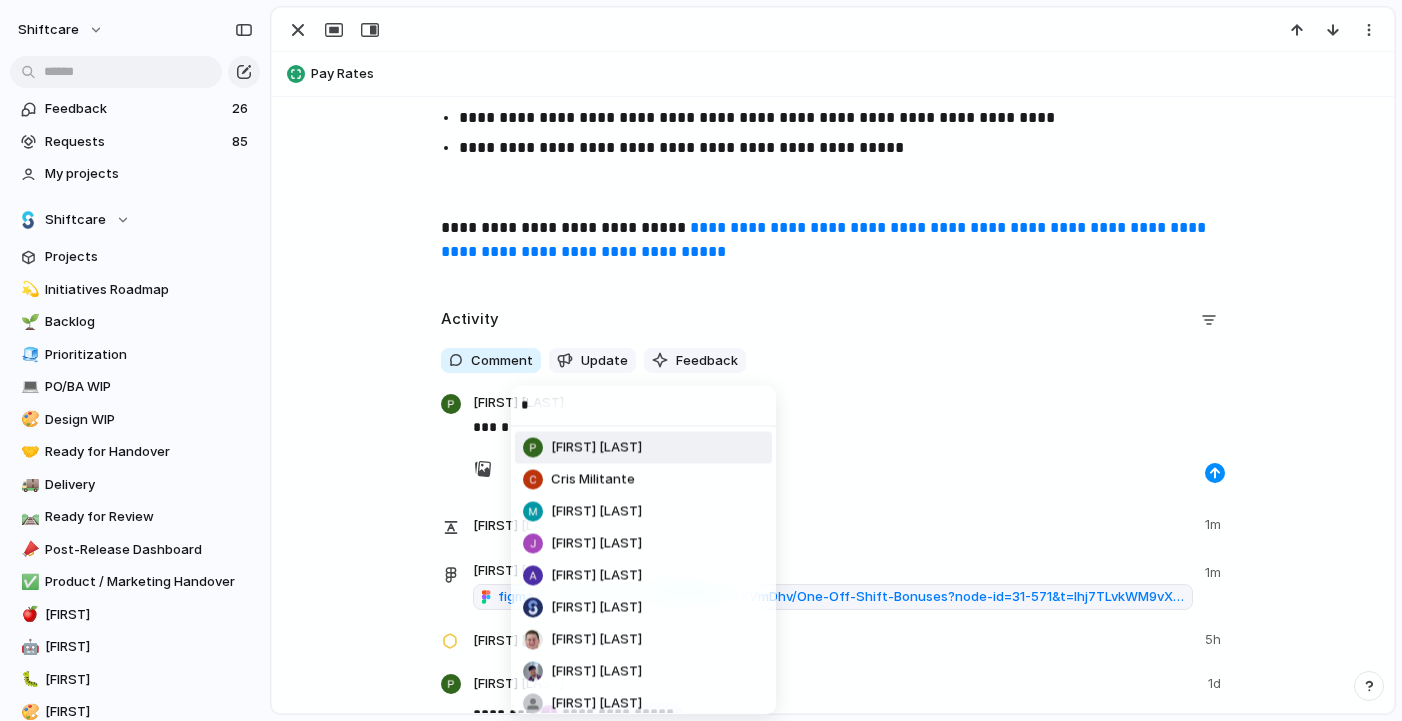 type on "**" 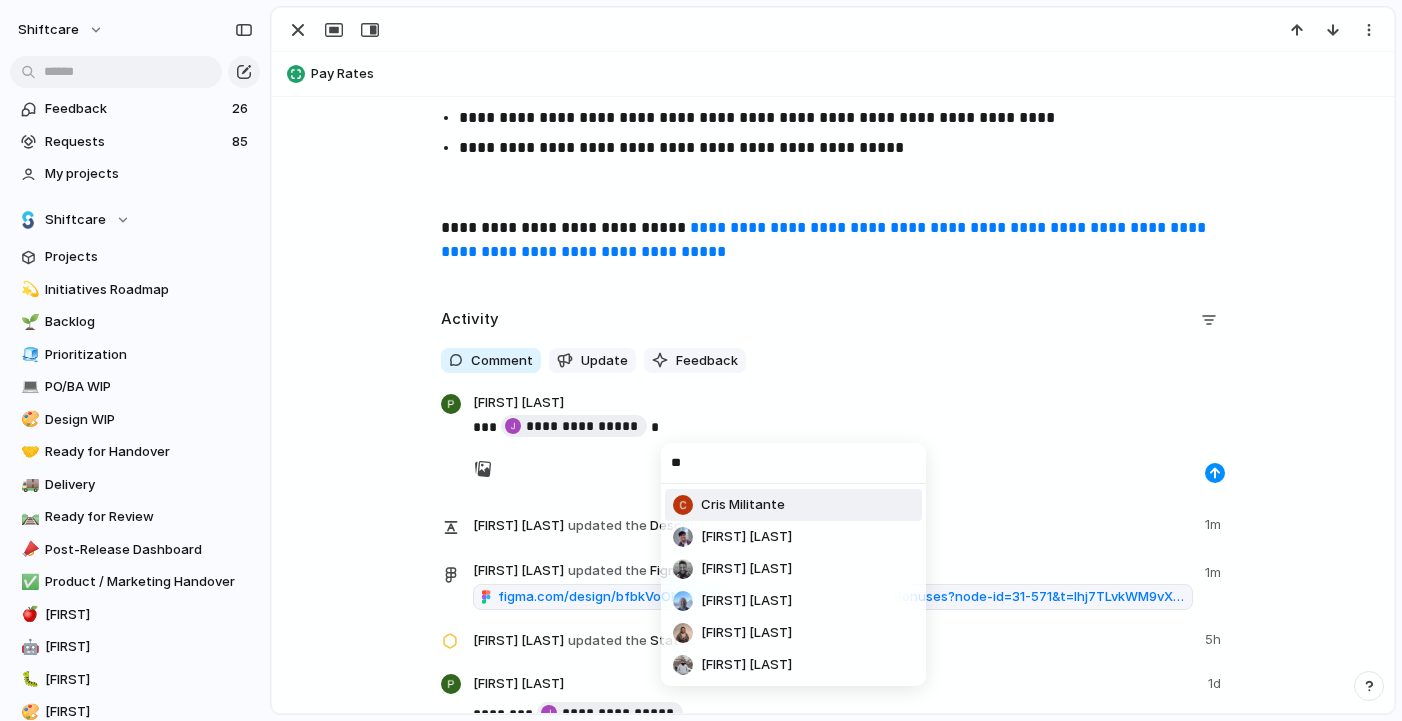 type on "***" 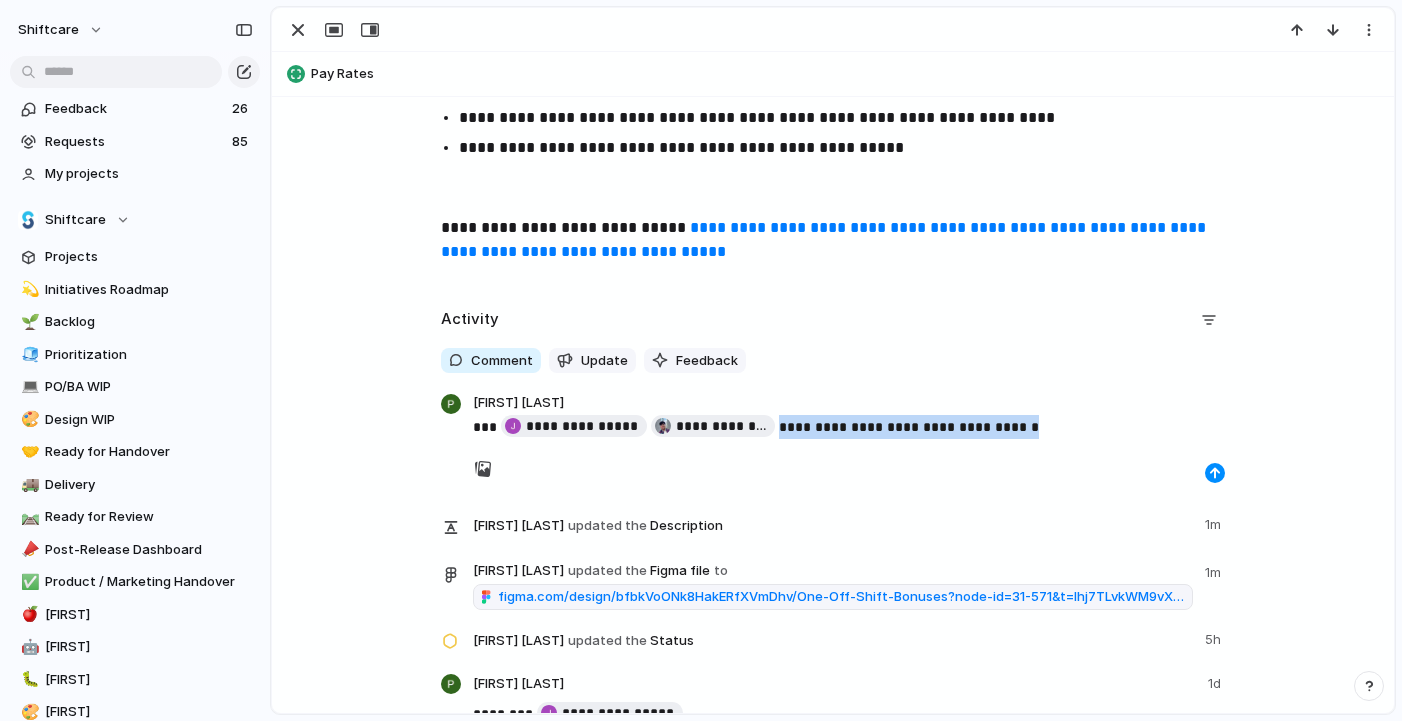 drag, startPoint x: 782, startPoint y: 425, endPoint x: 1040, endPoint y: 422, distance: 258.01746 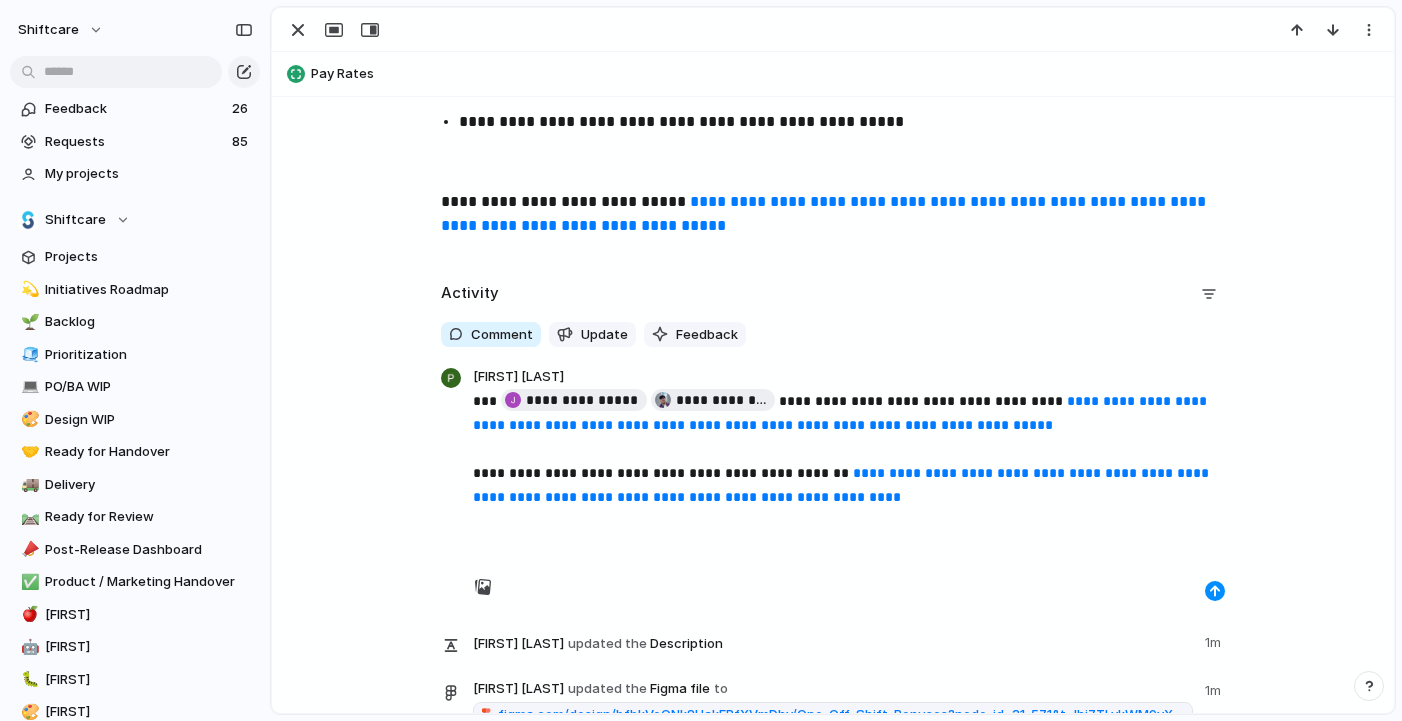 scroll, scrollTop: 4375, scrollLeft: 0, axis: vertical 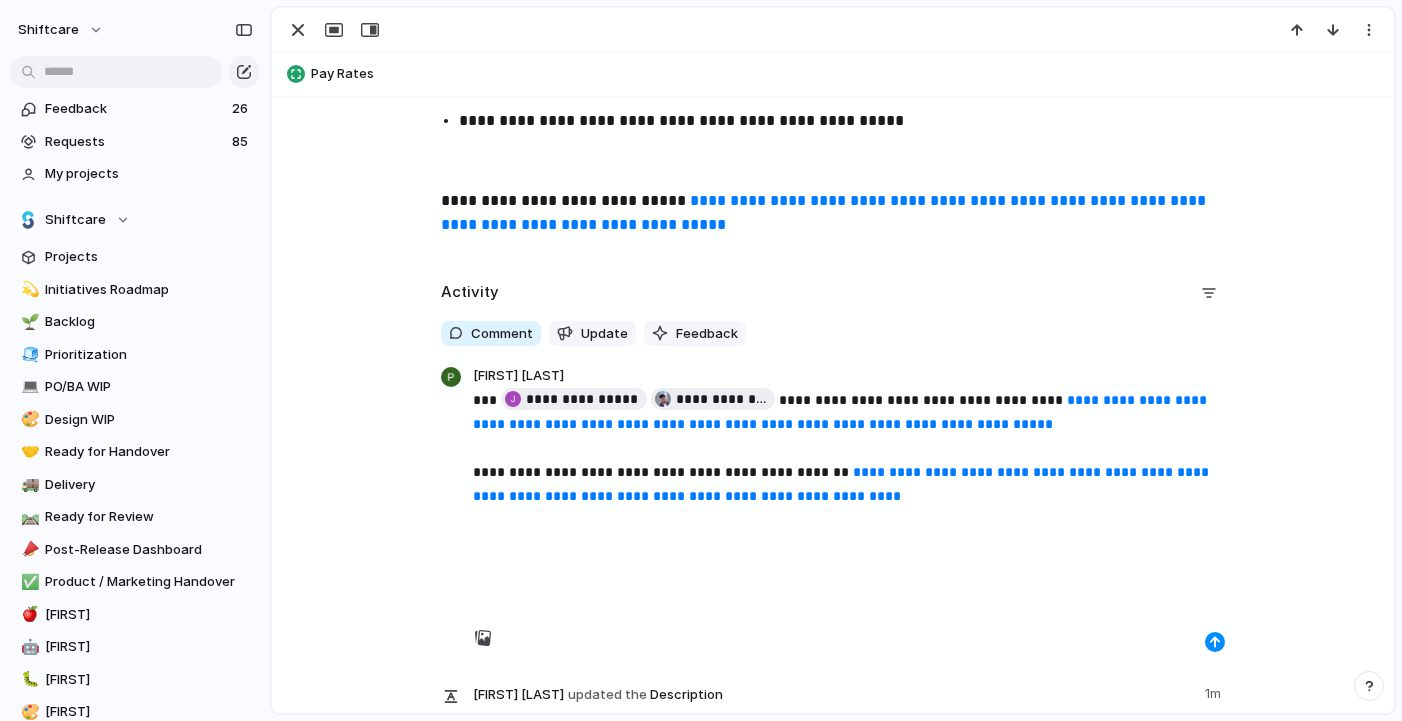 click on "**********" at bounding box center [833, 1020] 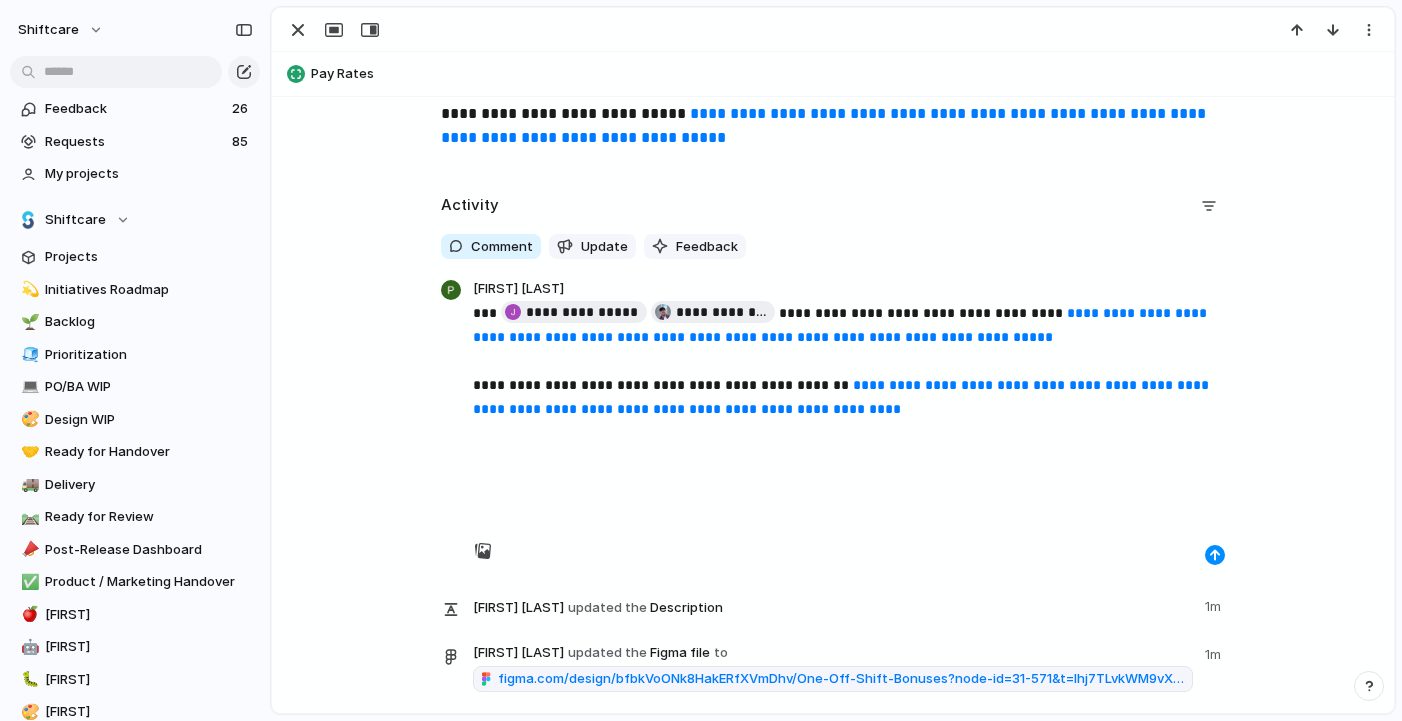 scroll, scrollTop: 4490, scrollLeft: 0, axis: vertical 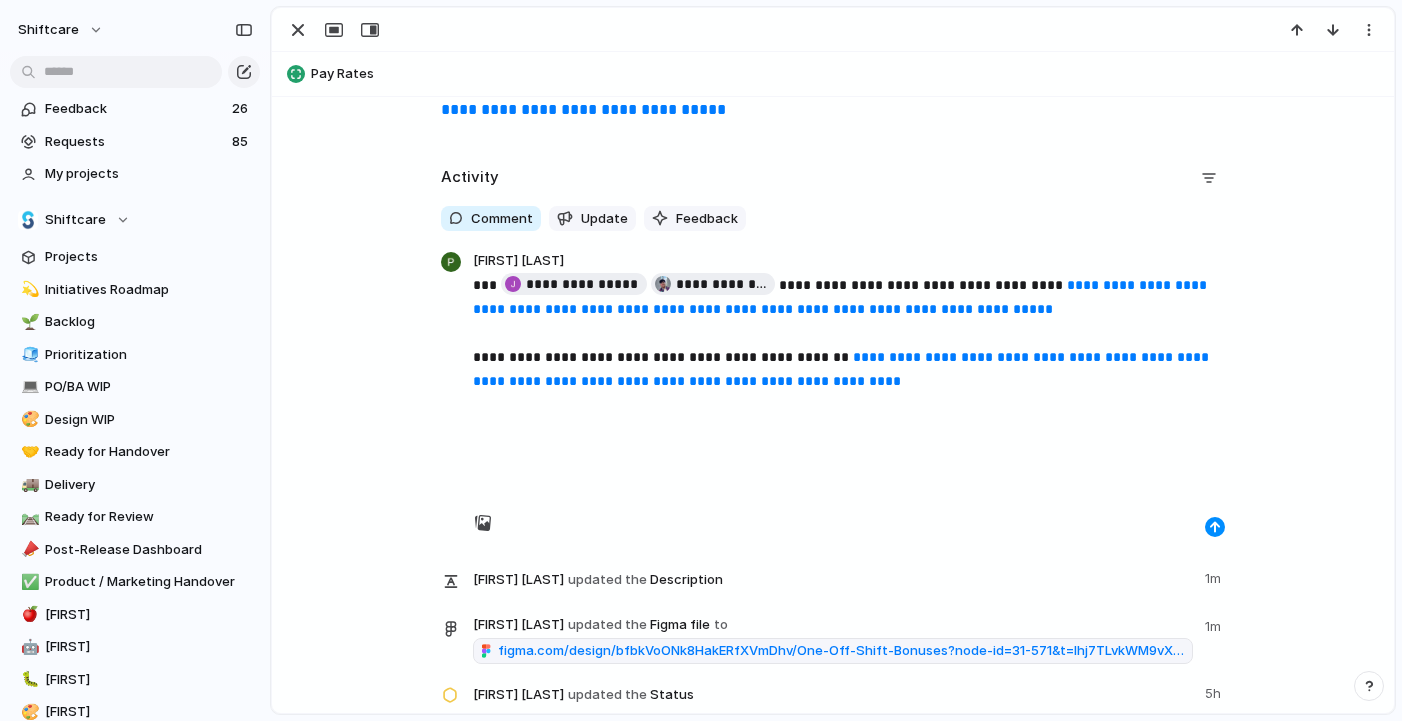 click on "**********" at bounding box center [833, 905] 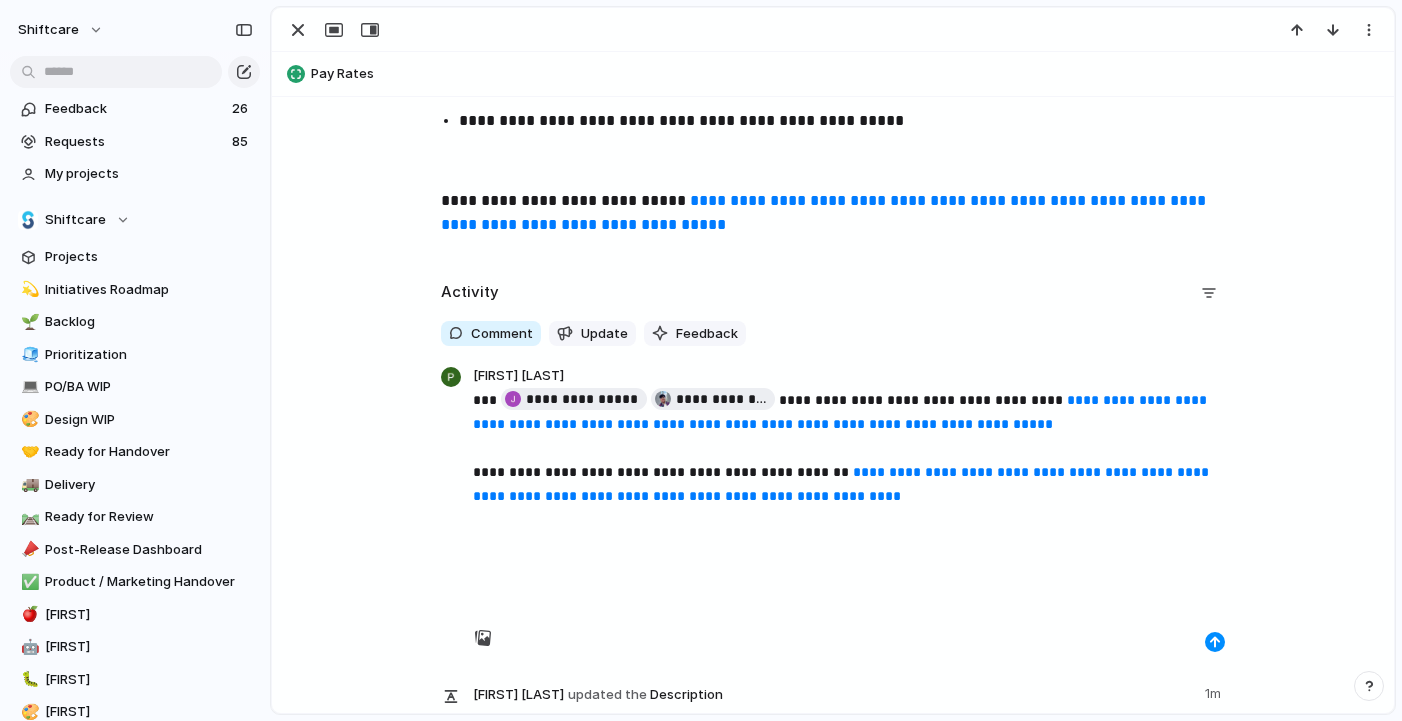 scroll, scrollTop: 4591, scrollLeft: 0, axis: vertical 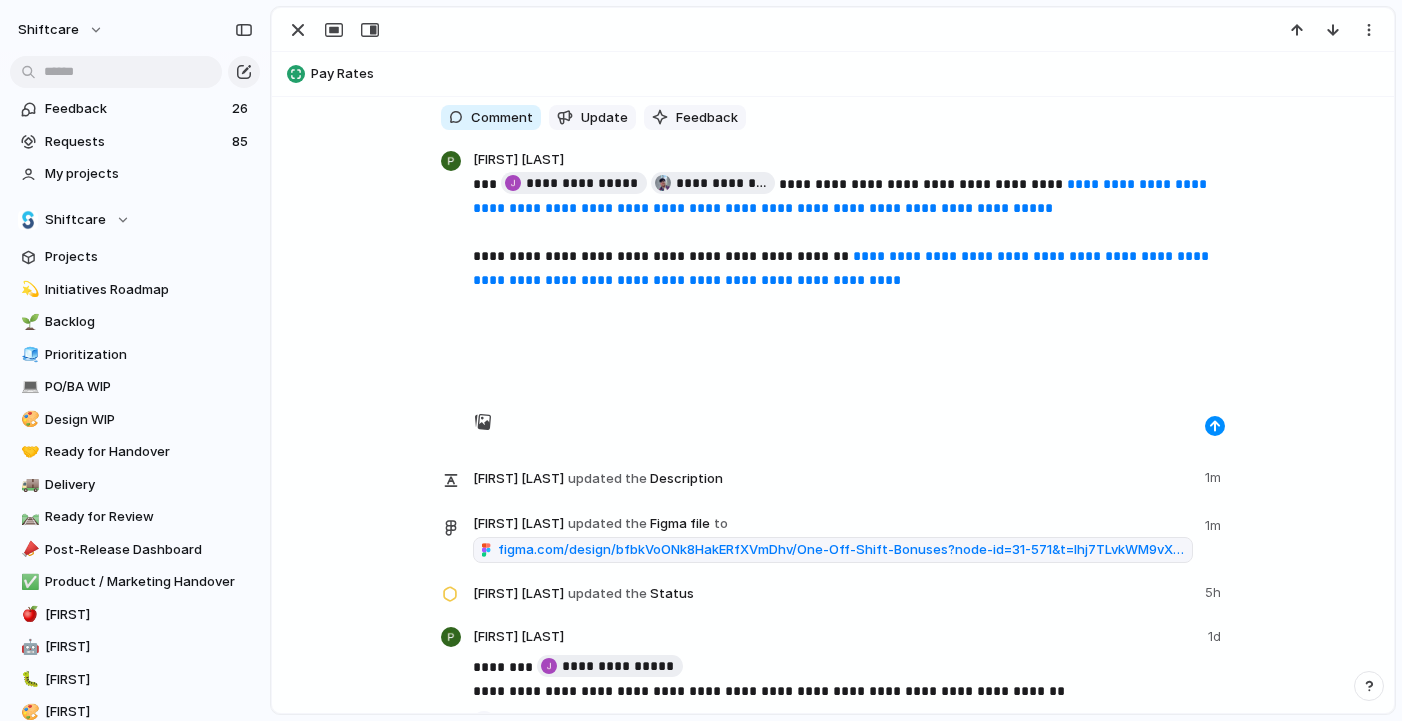 click at bounding box center [849, 400] 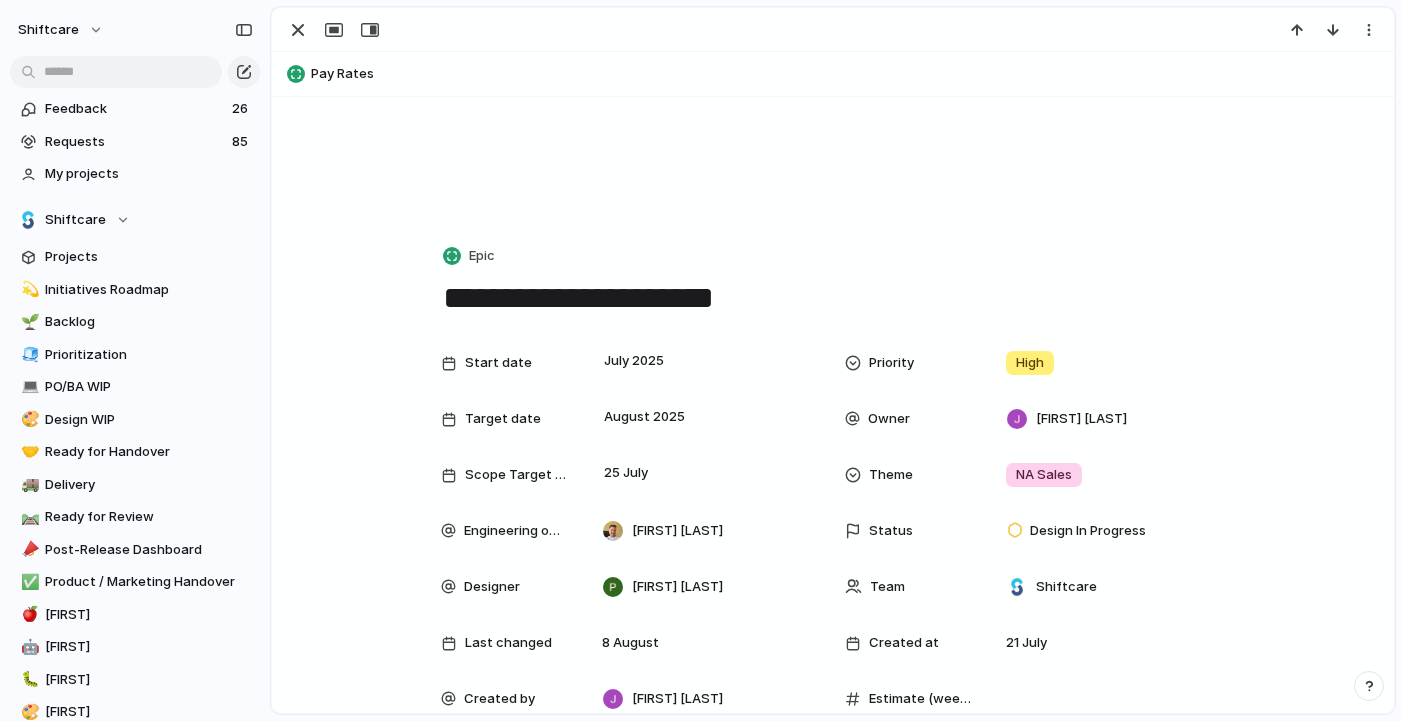 scroll, scrollTop: 436, scrollLeft: 0, axis: vertical 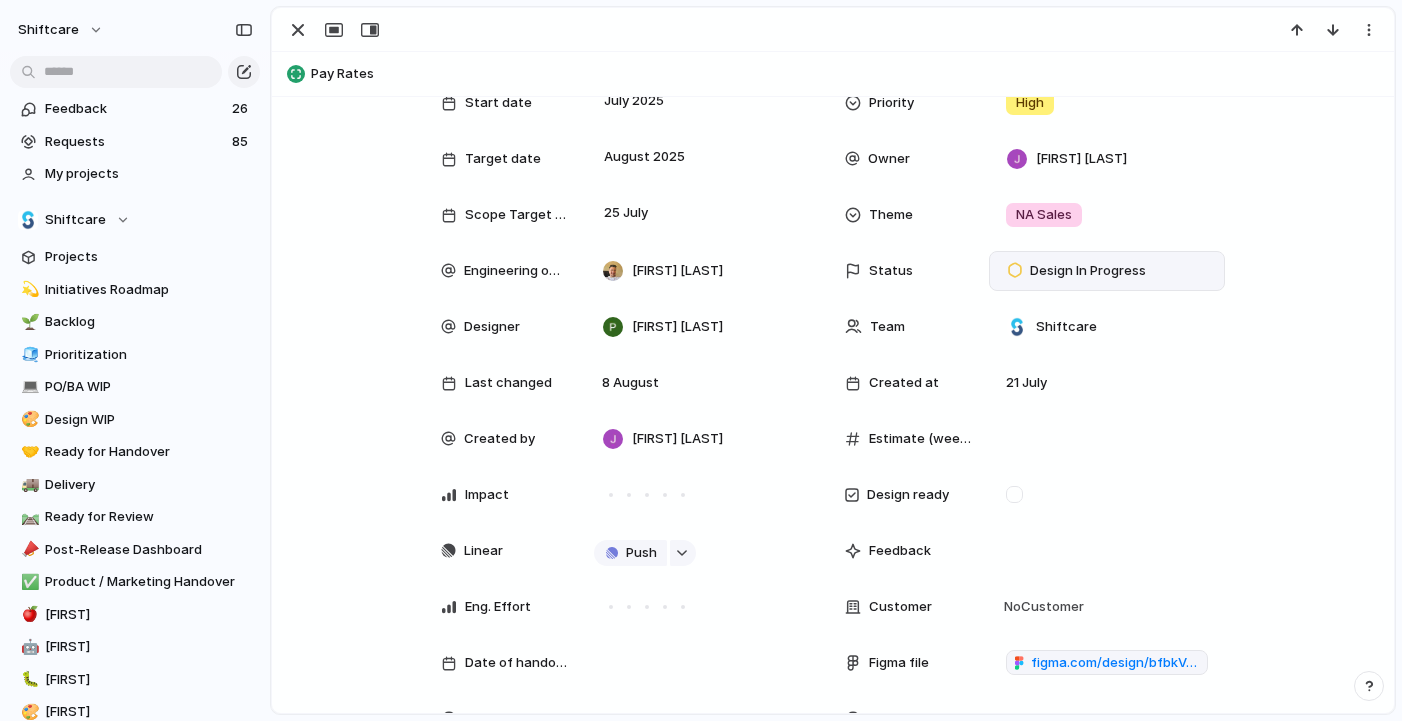 click on "Design In Progress" at bounding box center (1088, 271) 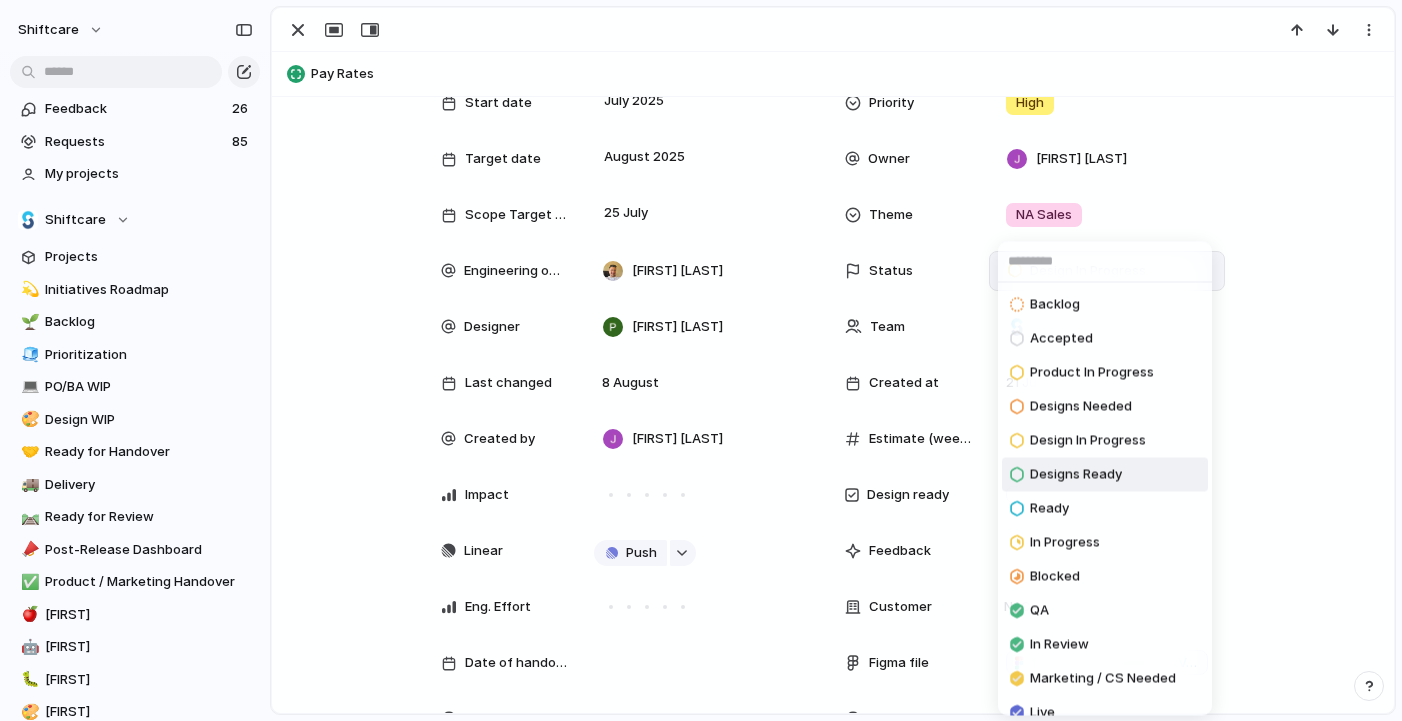 click on "Designs Ready" at bounding box center [1076, 475] 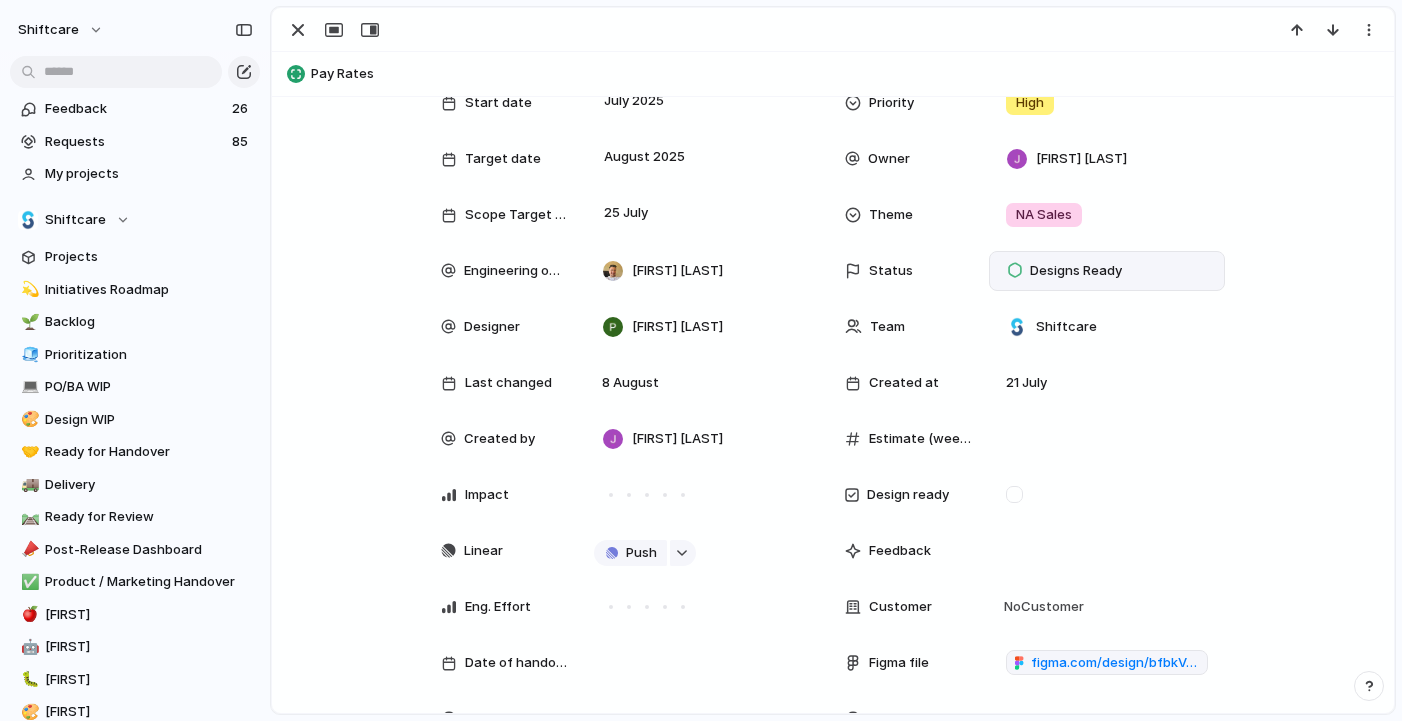 click on "Start date July 2025 Priority High Target date August 2025           Owner Jonathan Agness Scope Target Date 25 July Theme NA Sales           Engineering owner Suyog KC Status Designs Ready           Designer Pei Shan Ang Team Shiftcare Last changed 8 August Created at 21 July           Created by Jonathan Agness   Estimate (weeks) Impact Design ready Linear Push Feedback Eng. Effort Customer No  Customer Date of handover Figma file figma.com/design/bfbkVoONk8HakERfXVmDhv/One-Off-Shift-Bonuses?node-id=31-571&t=Ihj7TLvkWM9vX6rS-1 Category Product Area Release Phase Markets Marketing Status CS Status Engineering team Release Date Accepted by Engineering Design Effort Plan Tiers Marketing needed Parent Pay Rates Hide Show more" at bounding box center (833, 597) 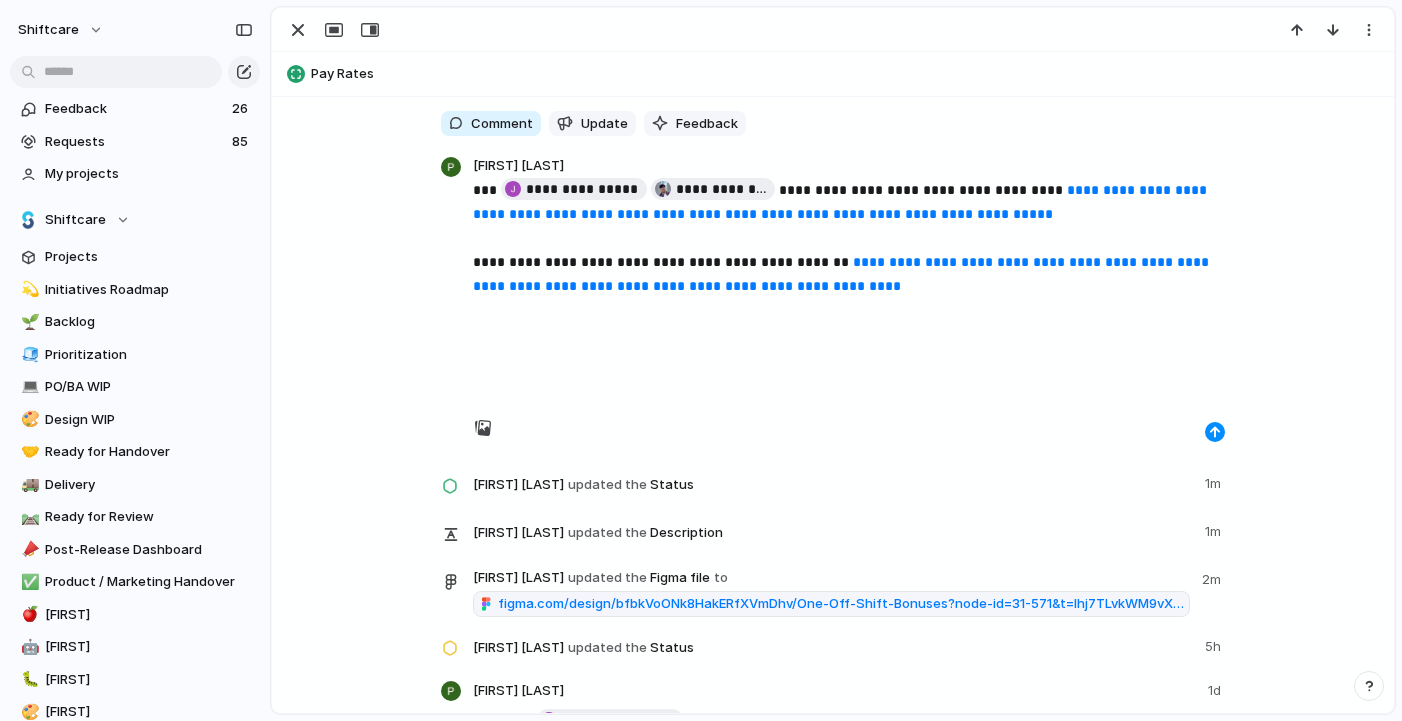 scroll, scrollTop: 4488, scrollLeft: 0, axis: vertical 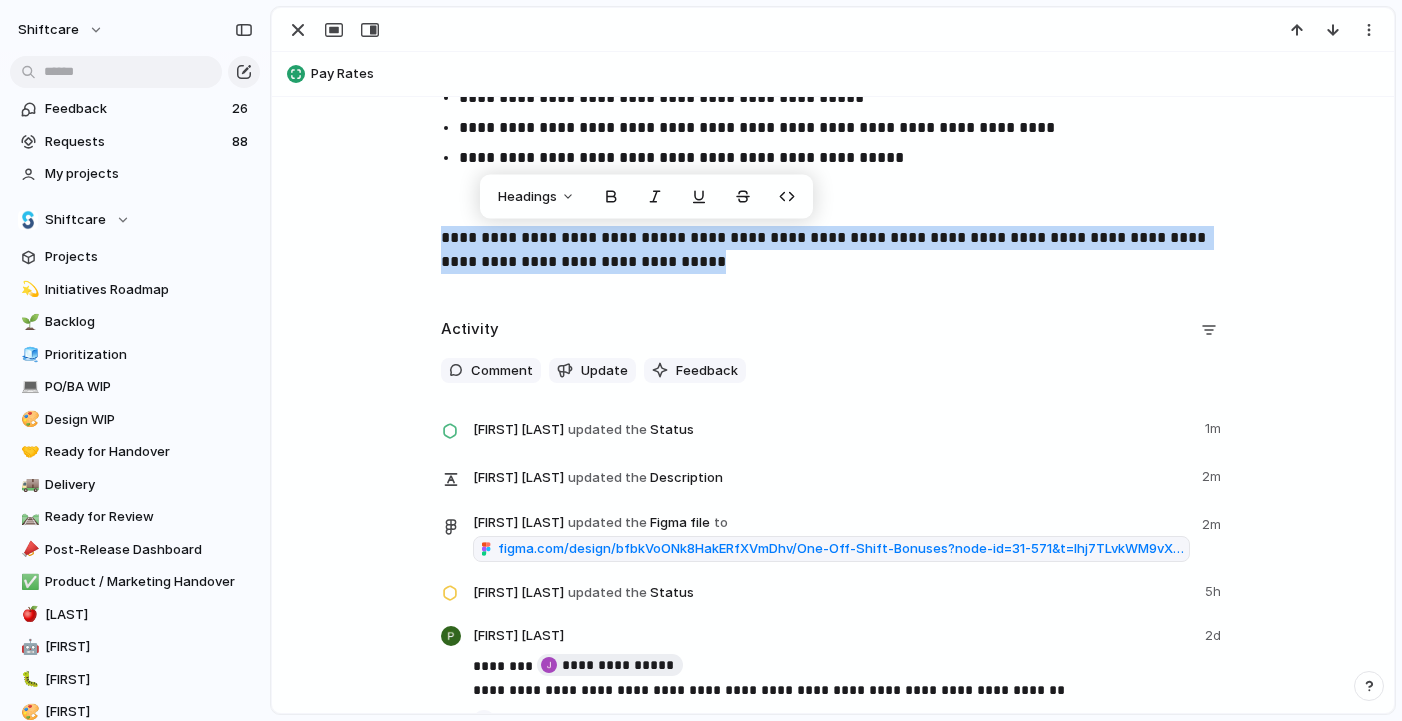 drag, startPoint x: 441, startPoint y: 234, endPoint x: 825, endPoint y: 255, distance: 384.5738 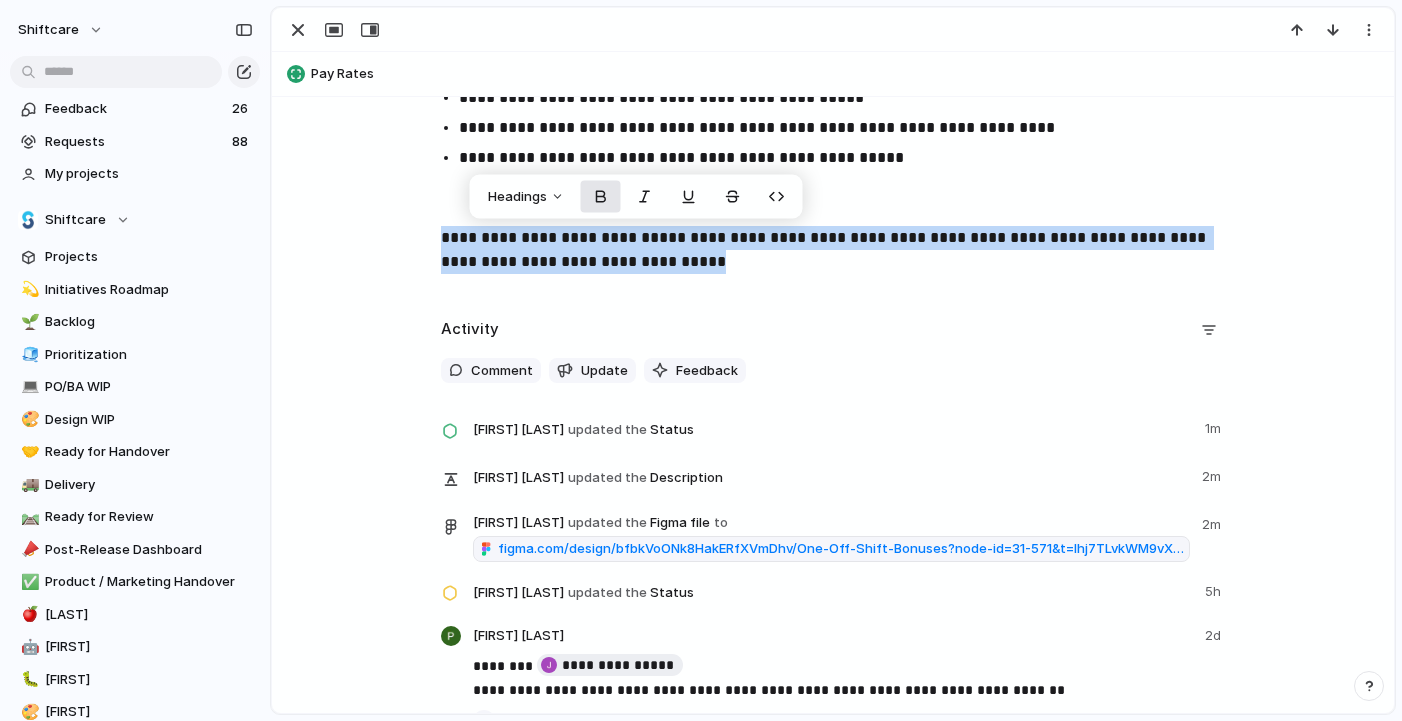 click at bounding box center (601, 197) 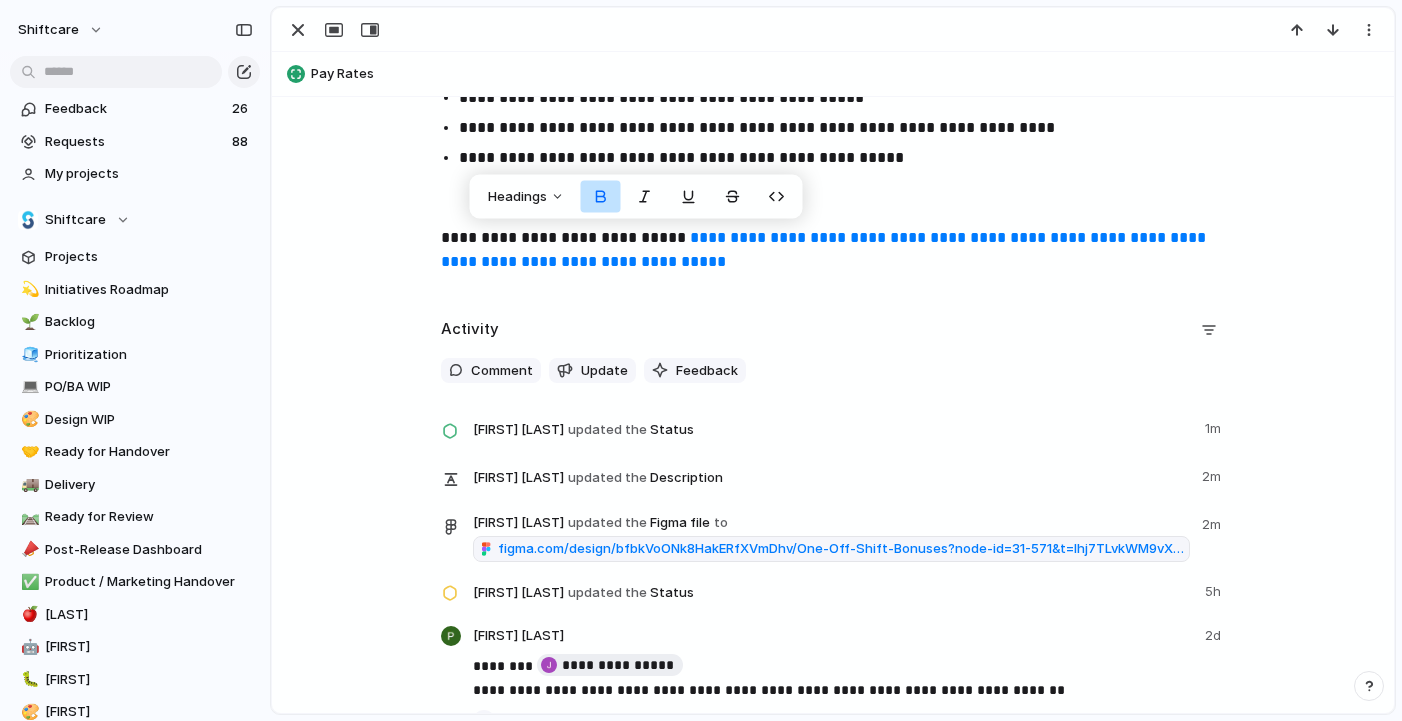click on "**********" at bounding box center (833, -834) 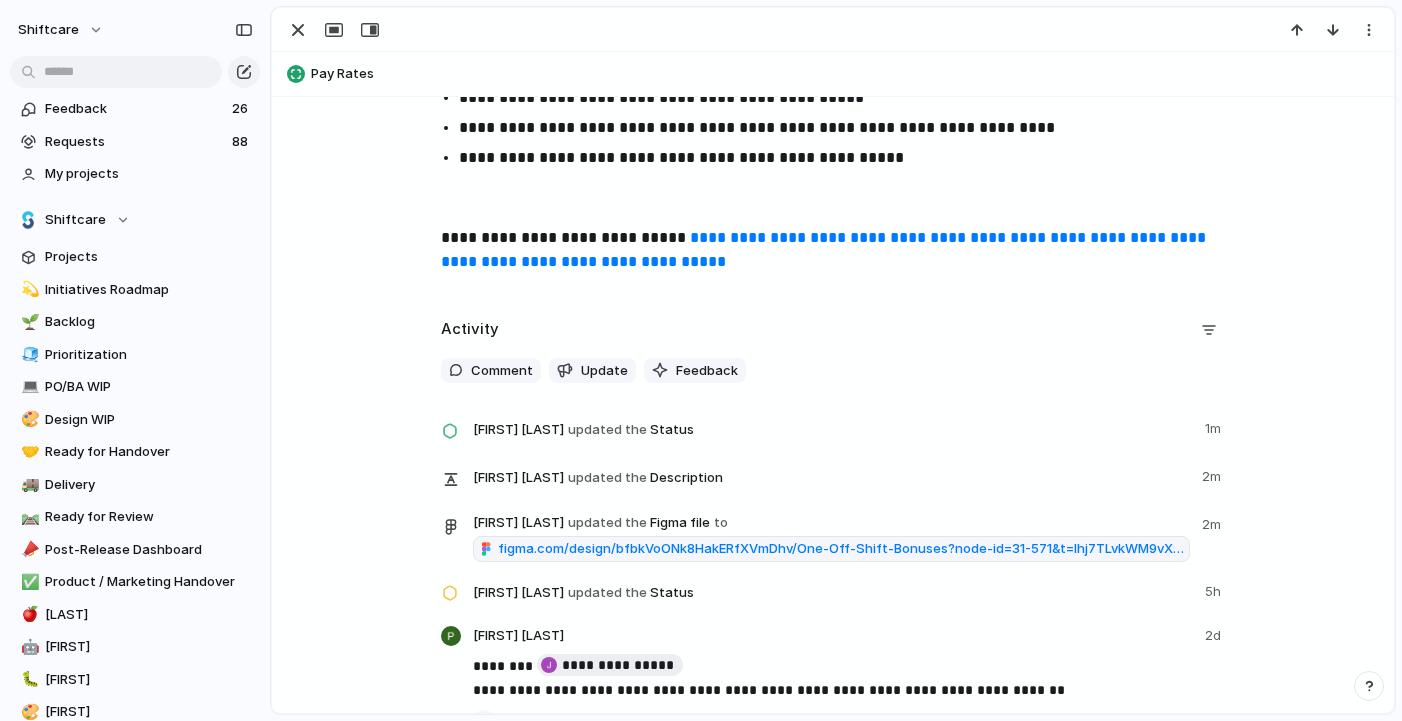 click on "**********" at bounding box center [833, -1219] 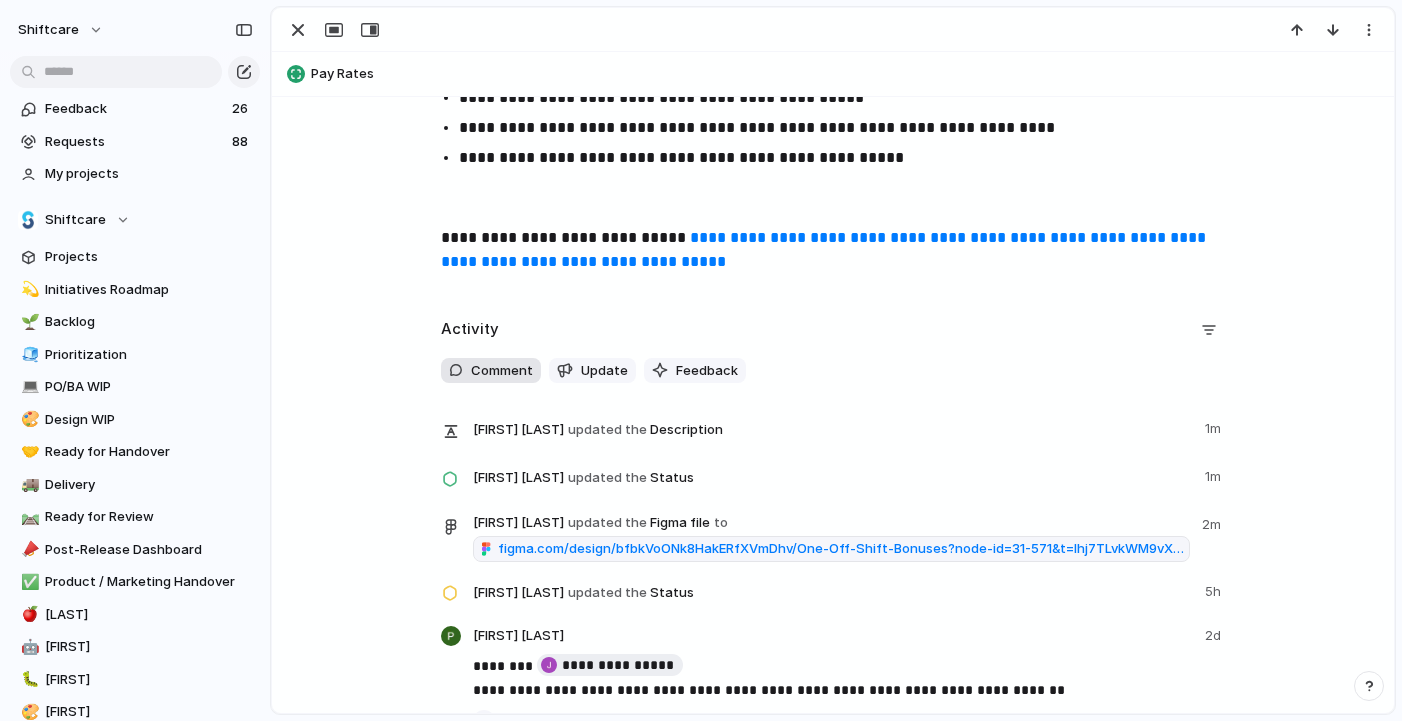 click on "Comment" at bounding box center [502, 371] 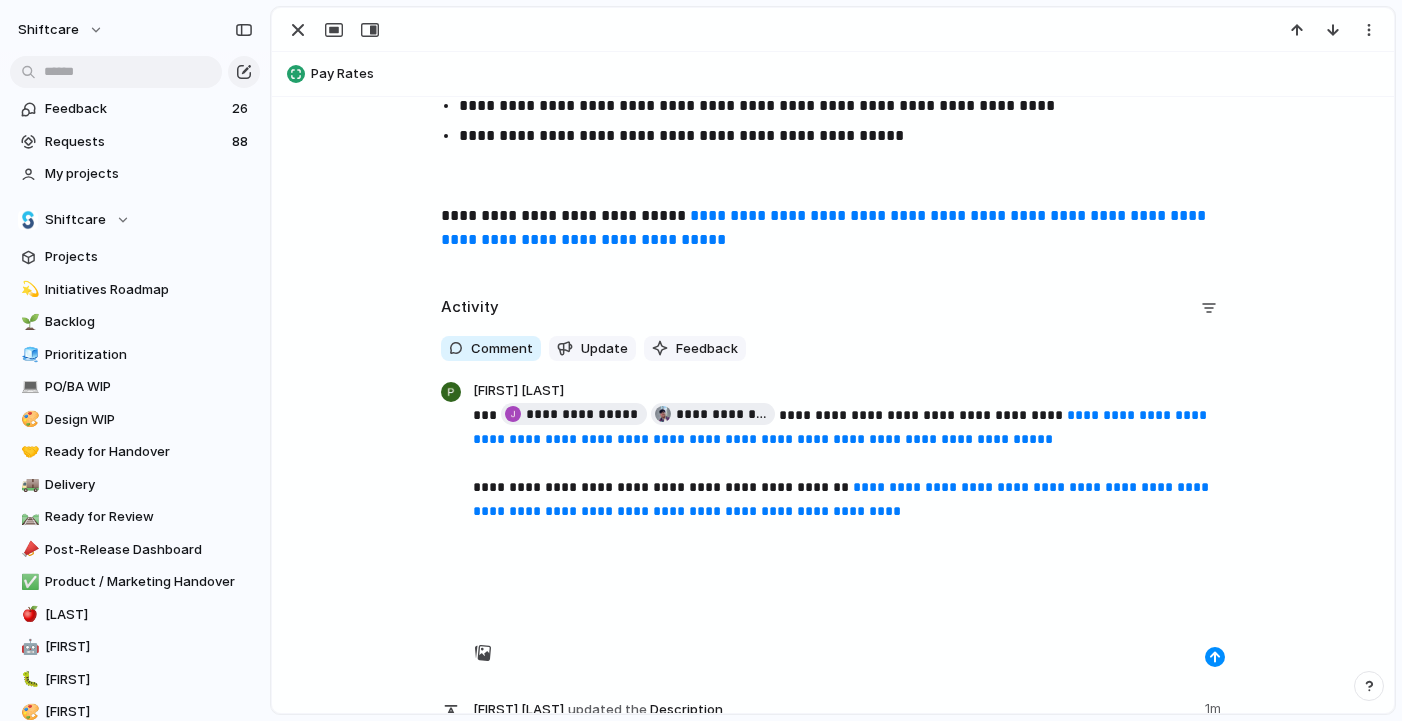 scroll, scrollTop: 3632, scrollLeft: 0, axis: vertical 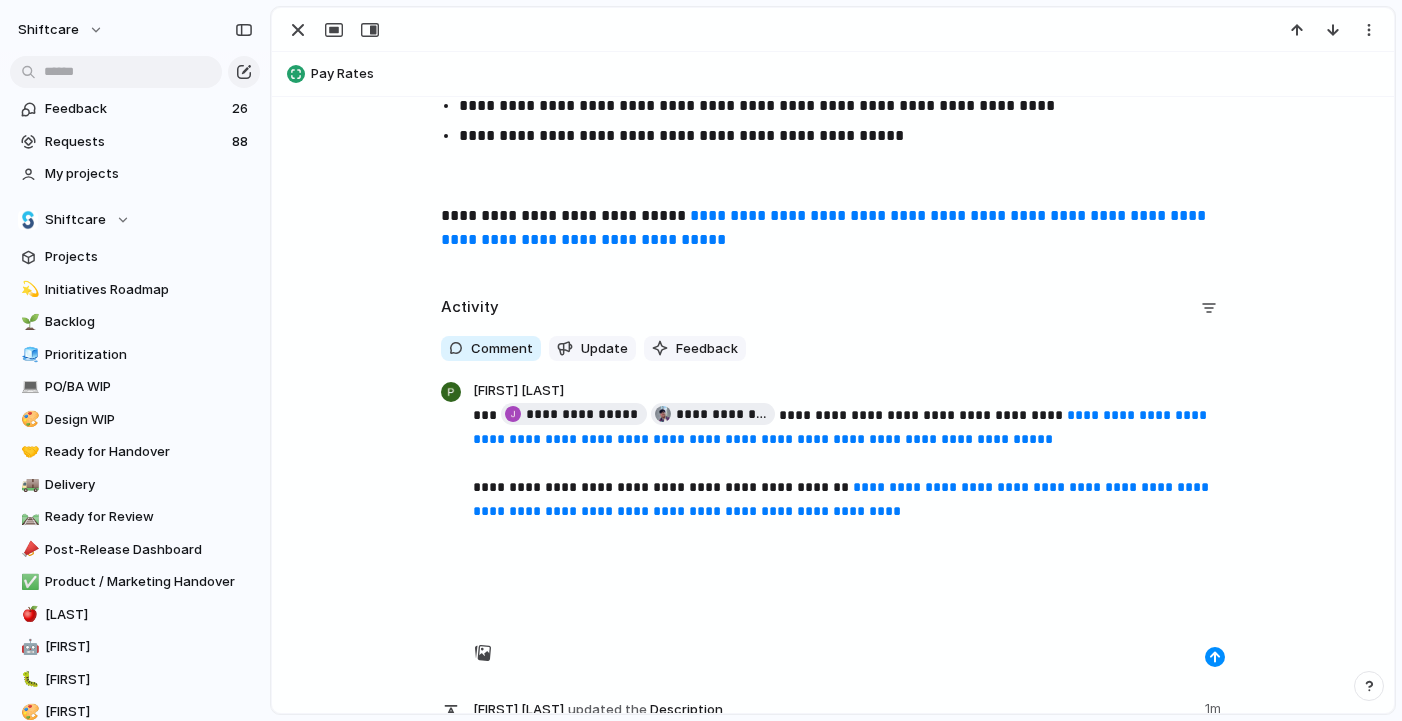 type 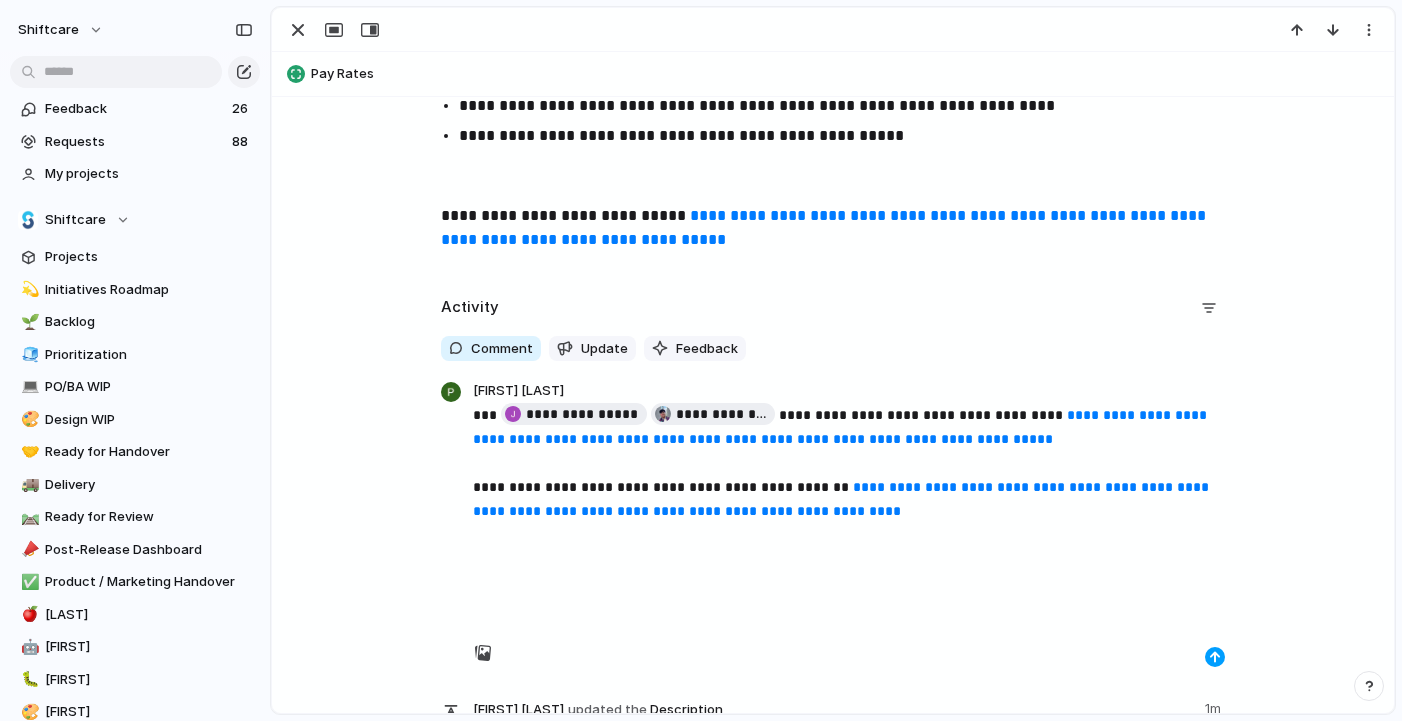 click at bounding box center [1215, 657] 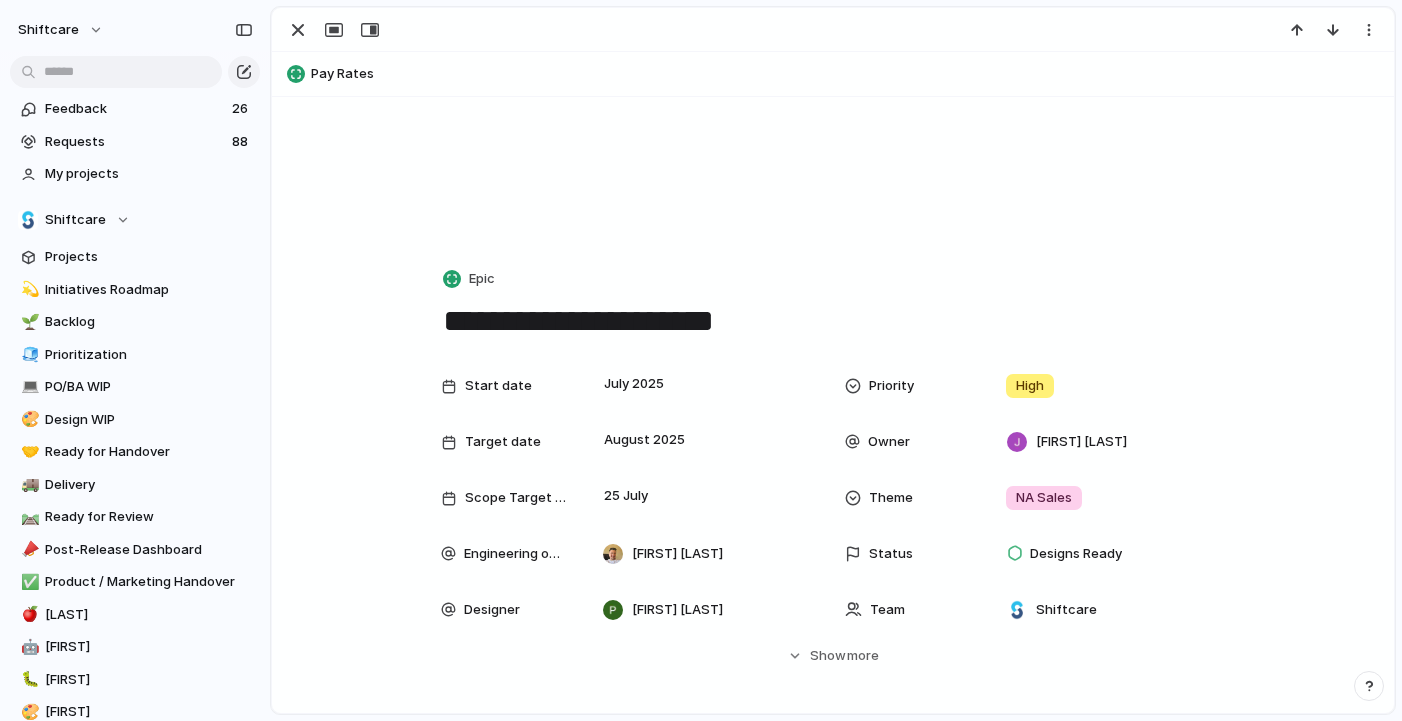 scroll, scrollTop: 0, scrollLeft: 0, axis: both 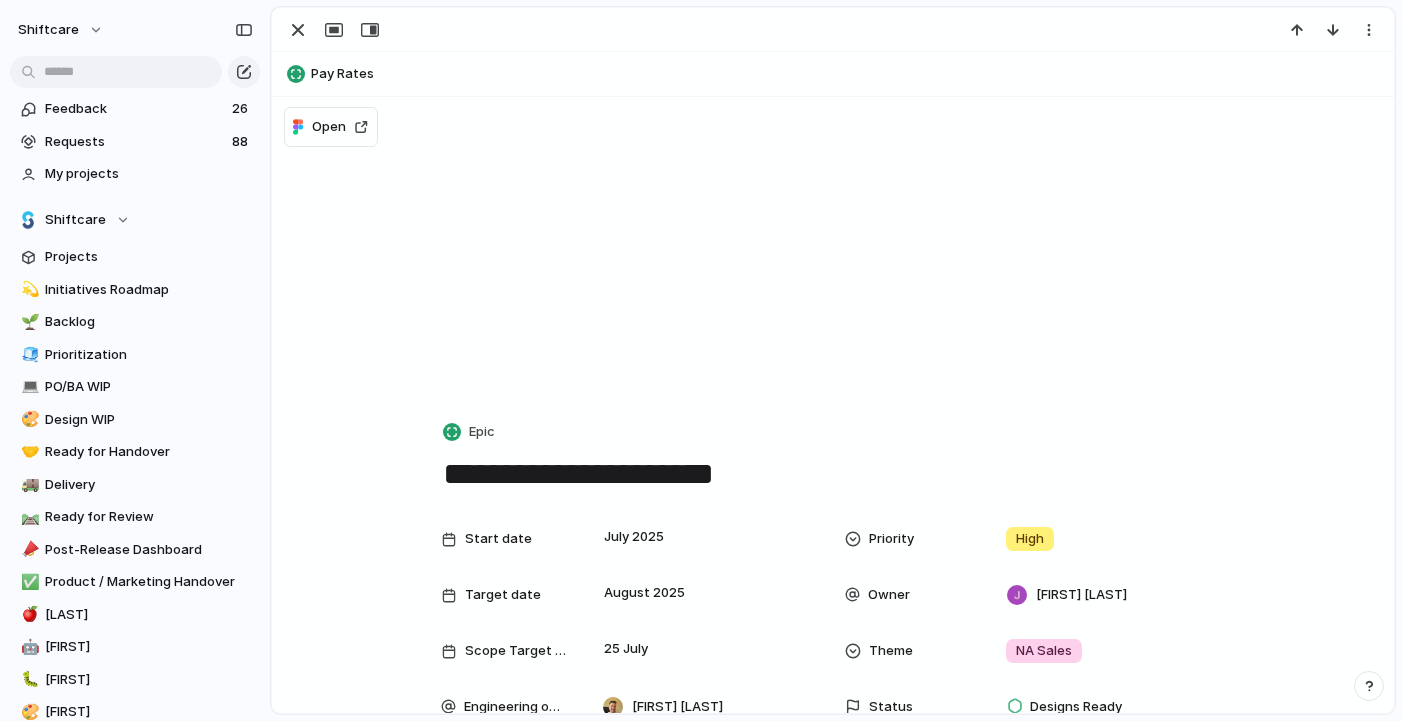 click on "**********" at bounding box center [833, 474] 